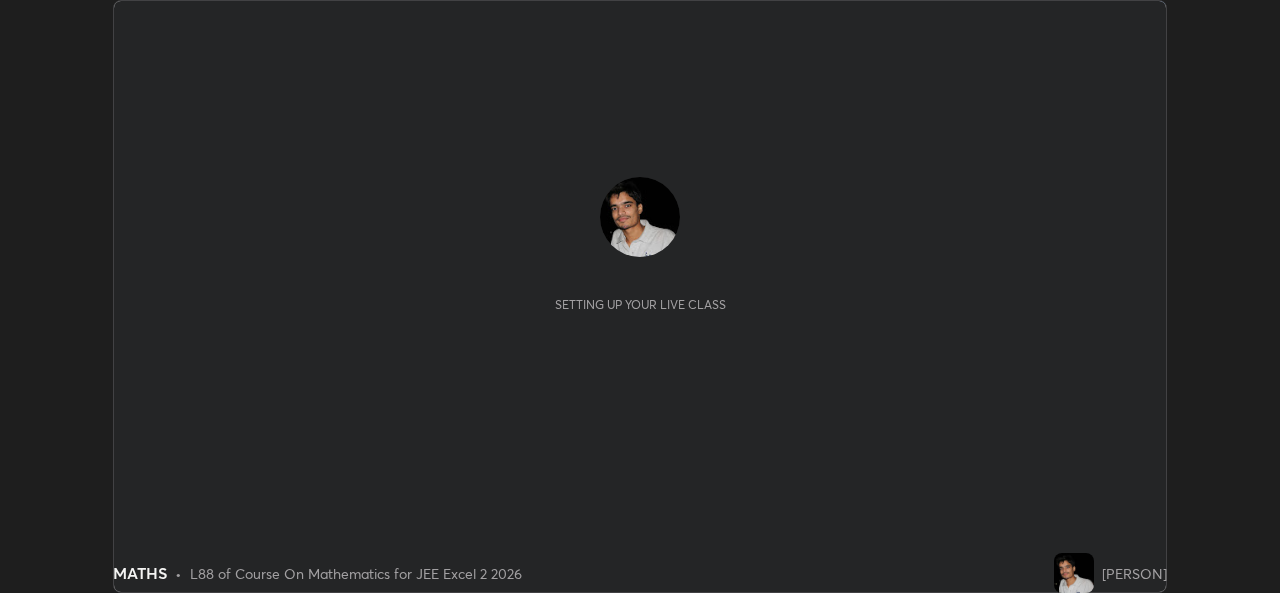 scroll, scrollTop: 0, scrollLeft: 0, axis: both 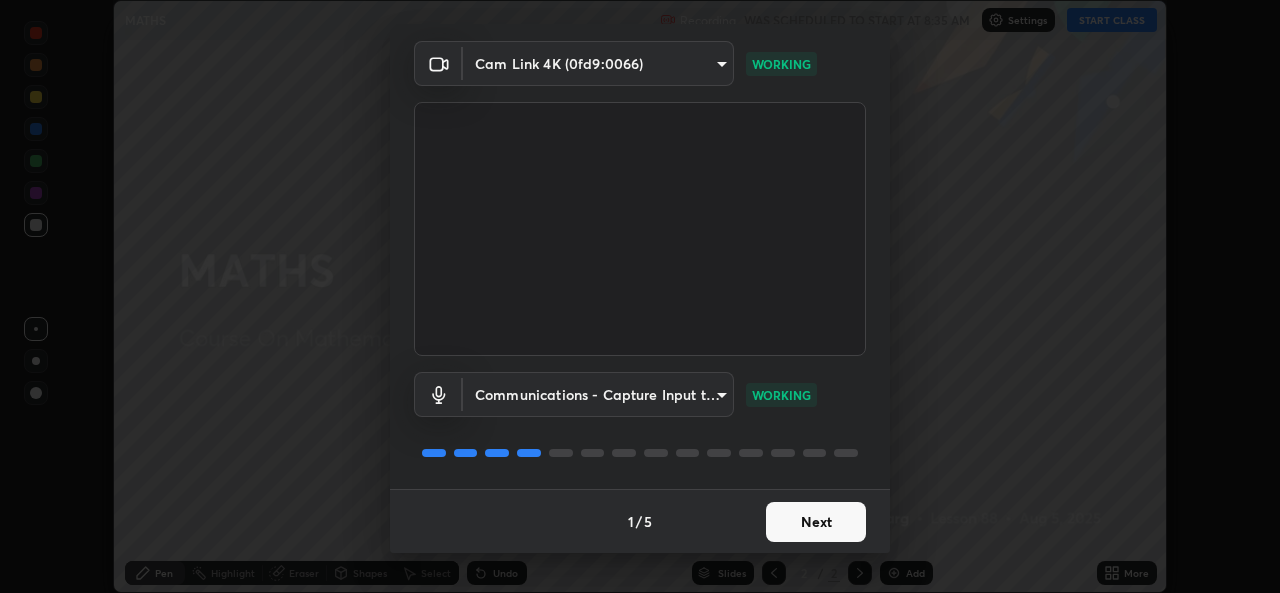 click on "Next" at bounding box center [816, 522] 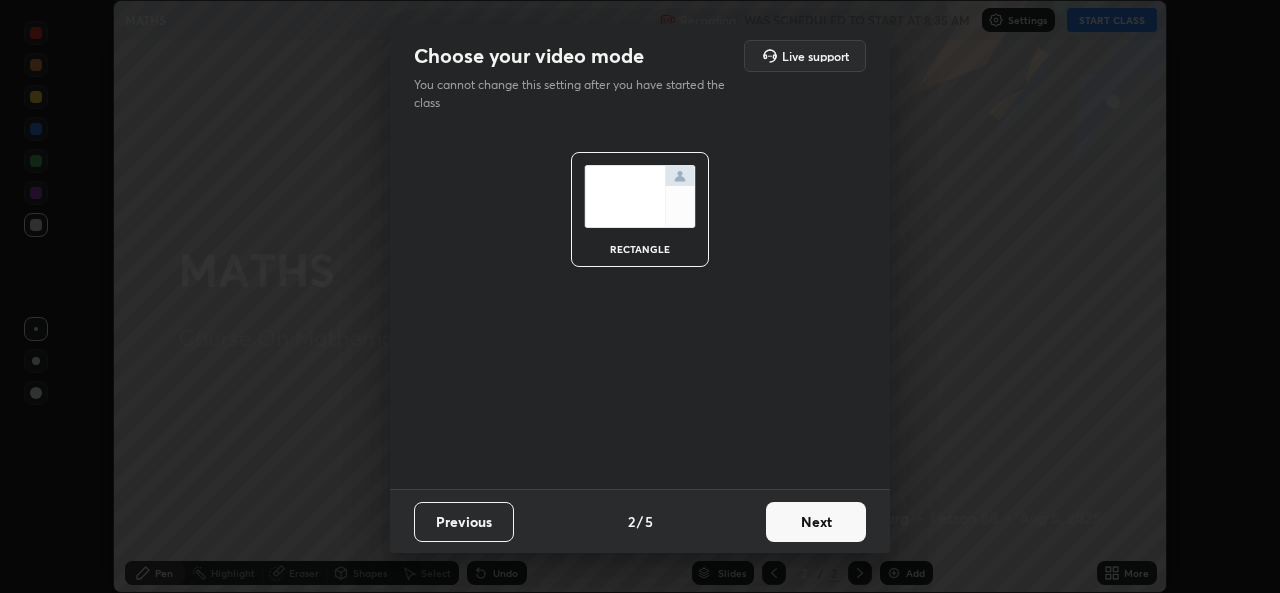 scroll, scrollTop: 0, scrollLeft: 0, axis: both 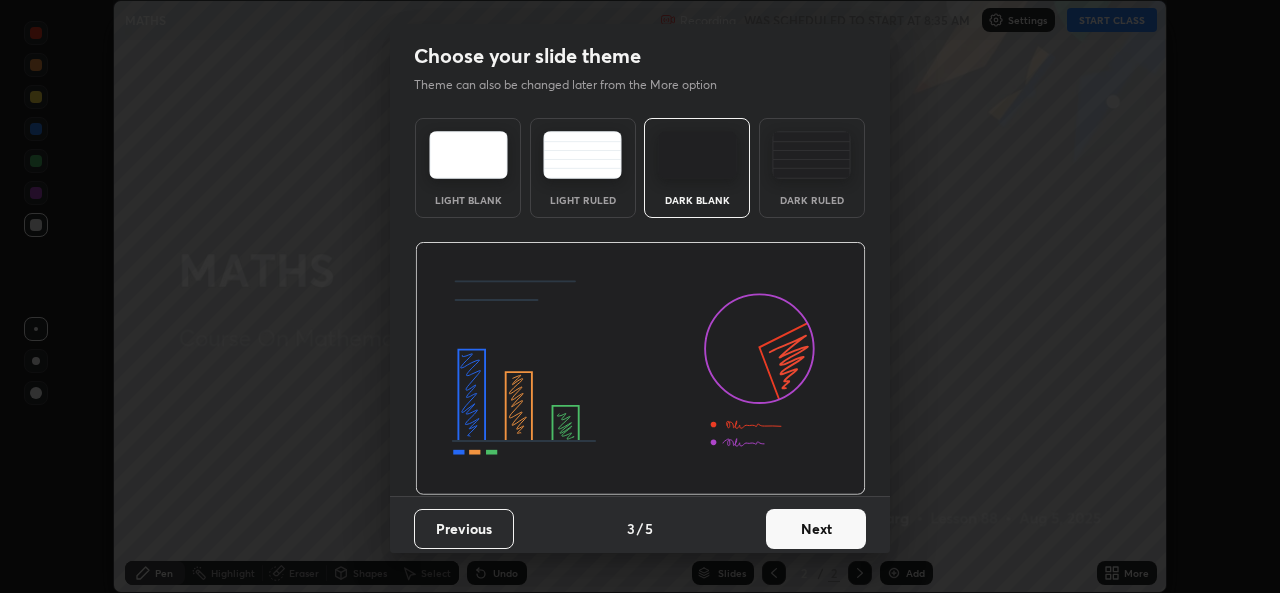 click on "Next" at bounding box center [816, 529] 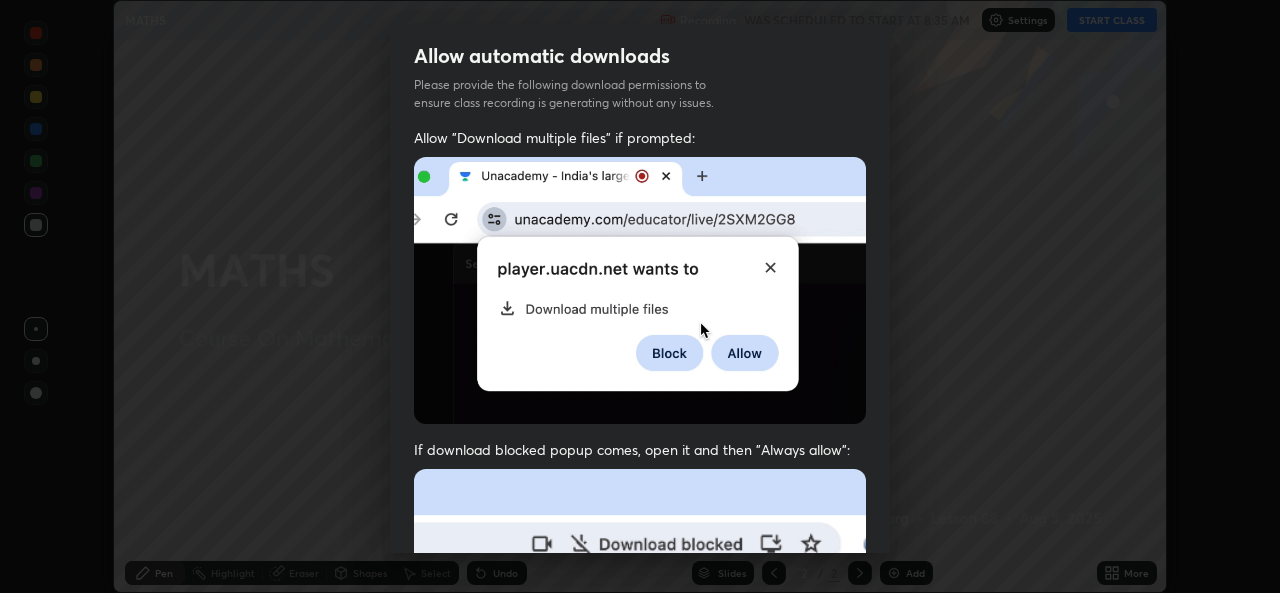 click at bounding box center [640, 687] 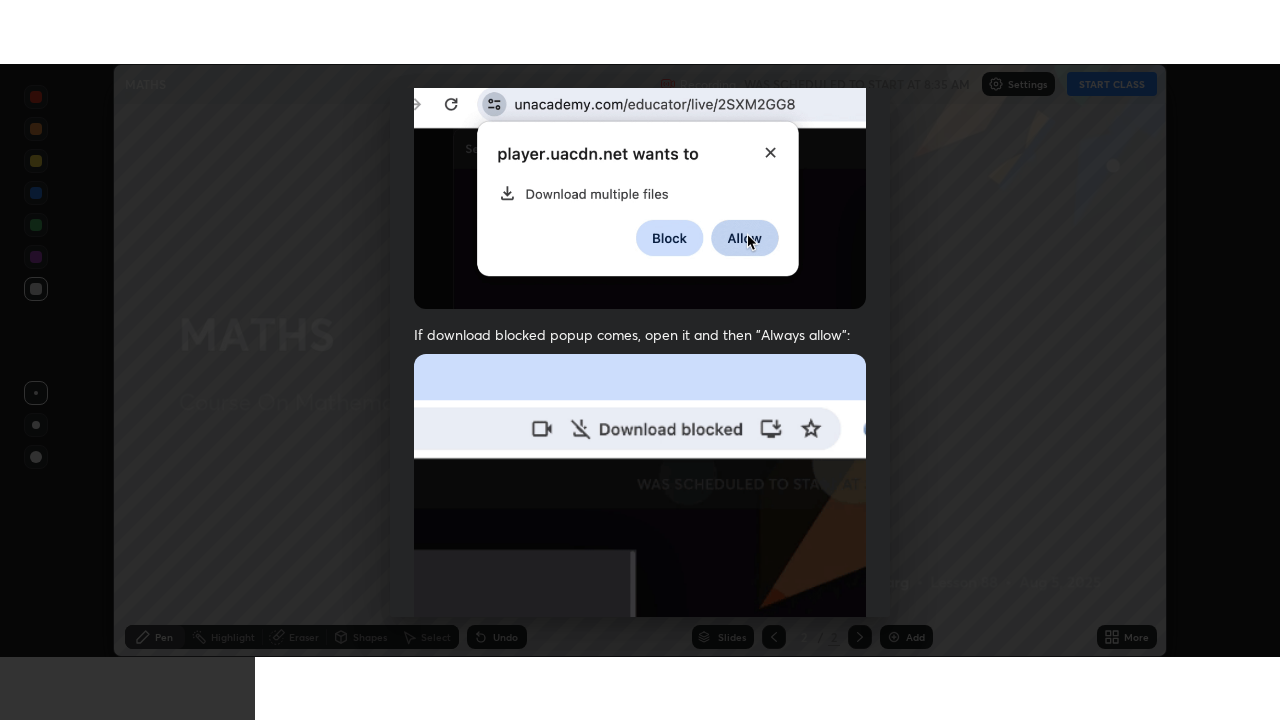 scroll, scrollTop: 471, scrollLeft: 0, axis: vertical 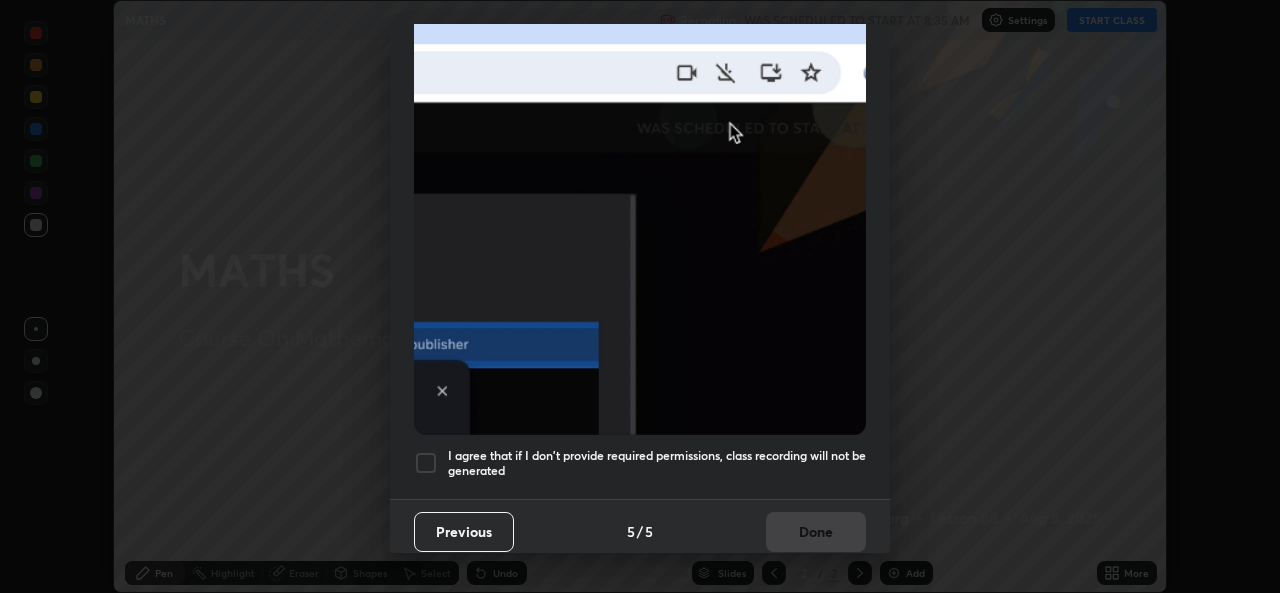 click on "I agree that if I don't provide required permissions, class recording will not be generated" at bounding box center [657, 463] 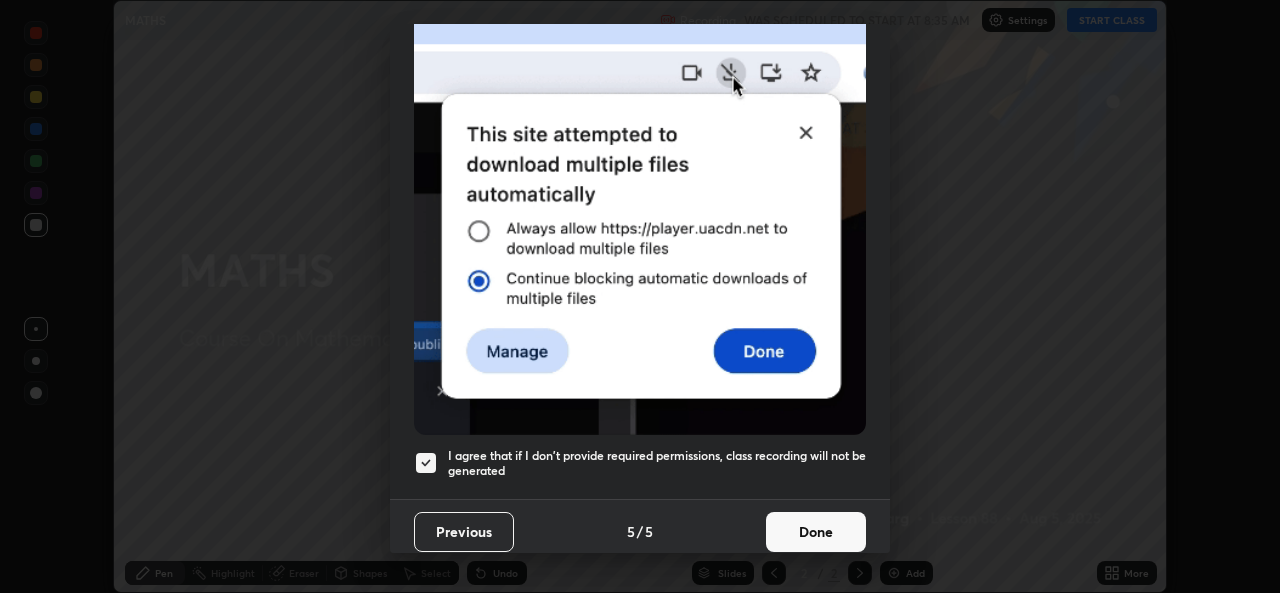 click on "Done" at bounding box center (816, 532) 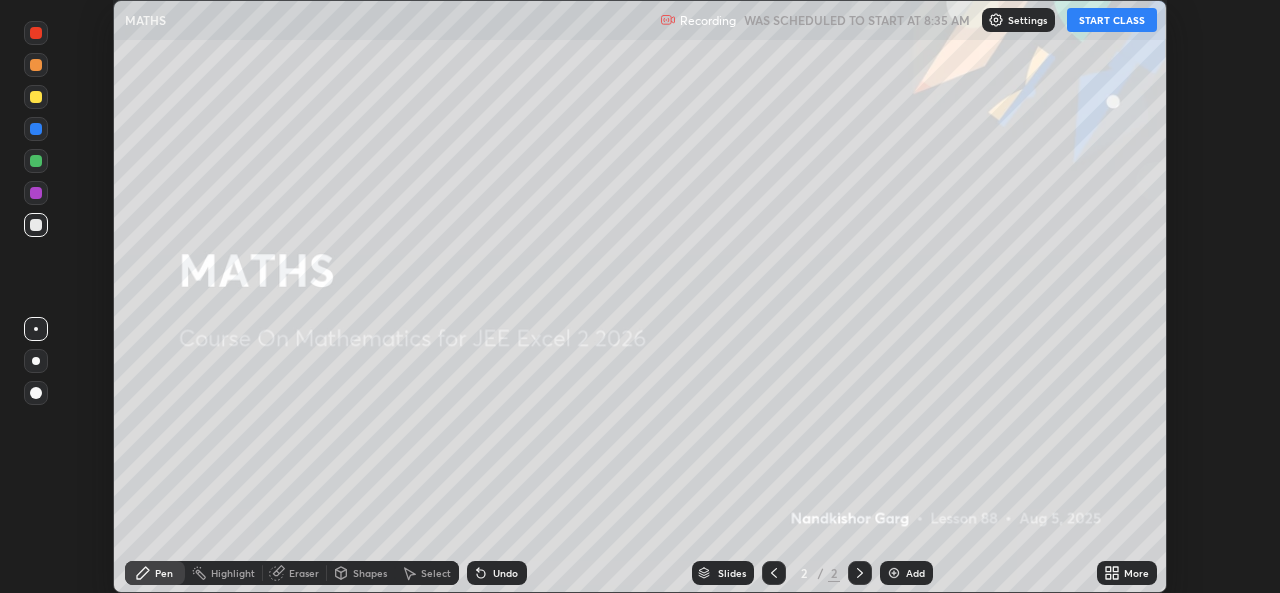 click on "START CLASS" at bounding box center [1112, 20] 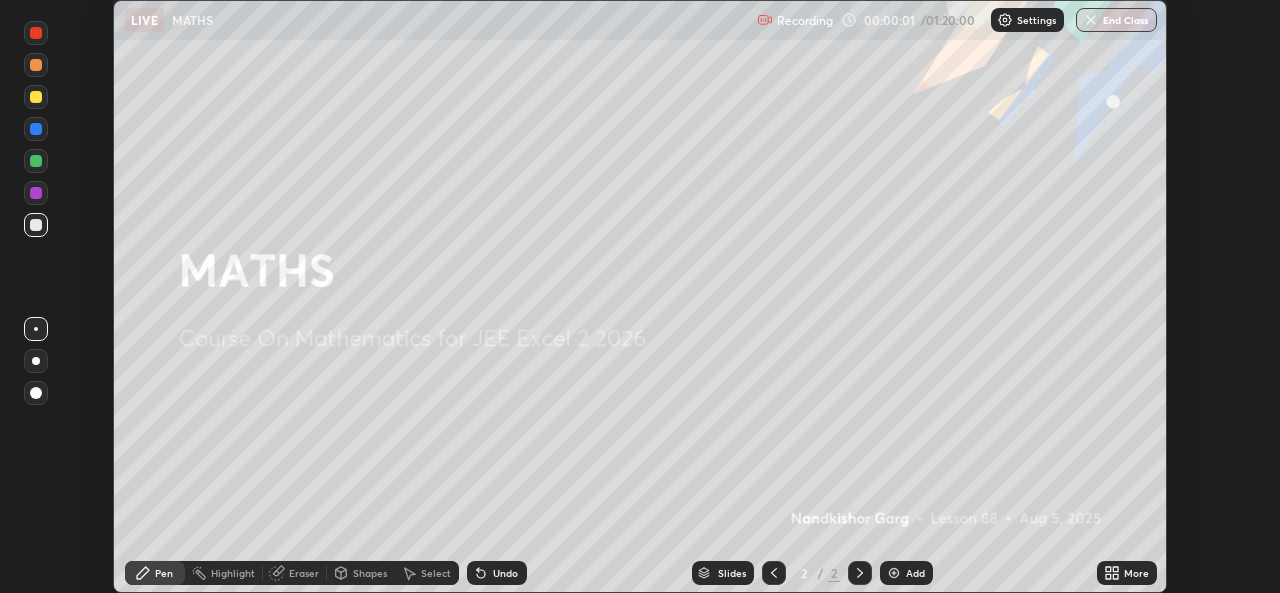 click on "Add" at bounding box center [915, 573] 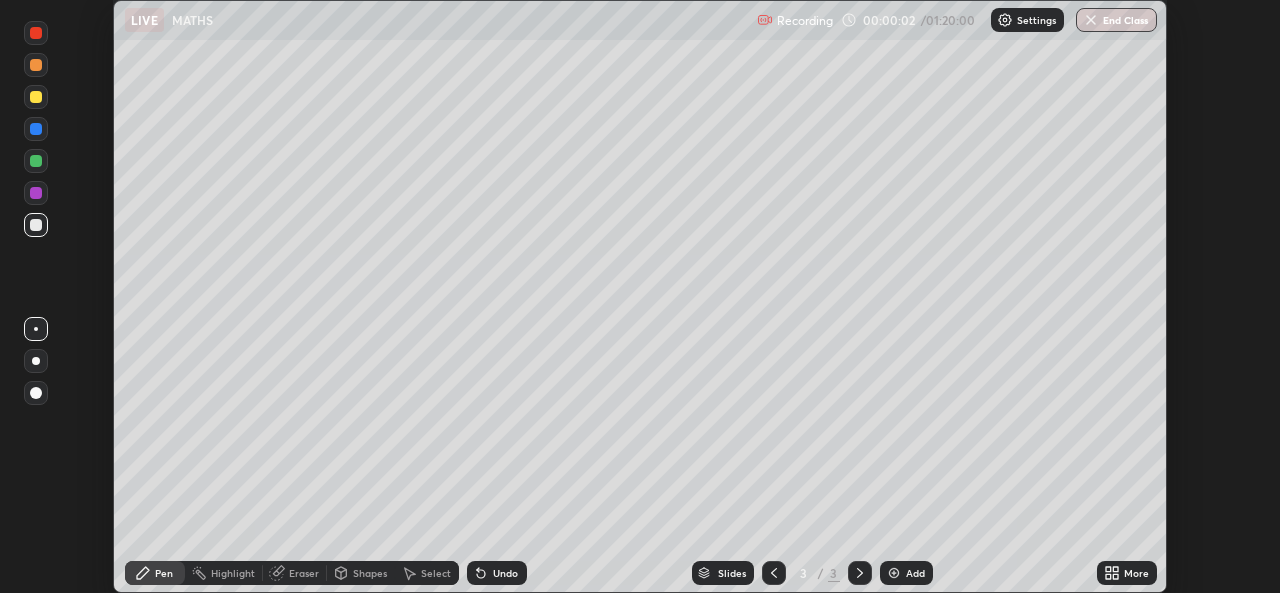 click 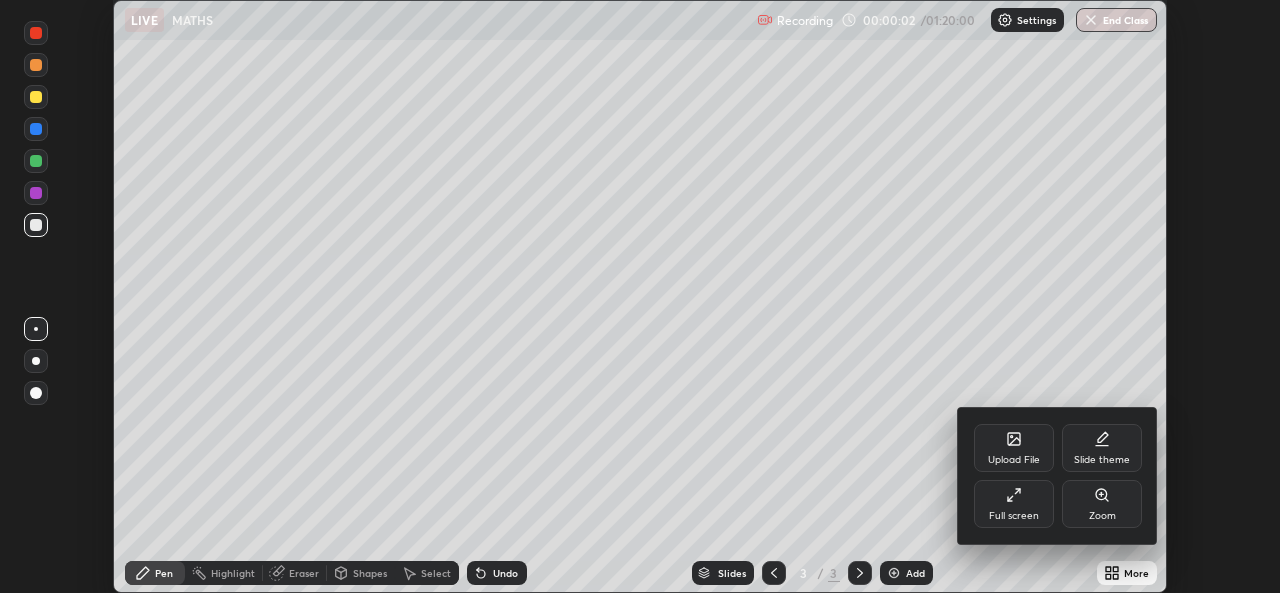 click 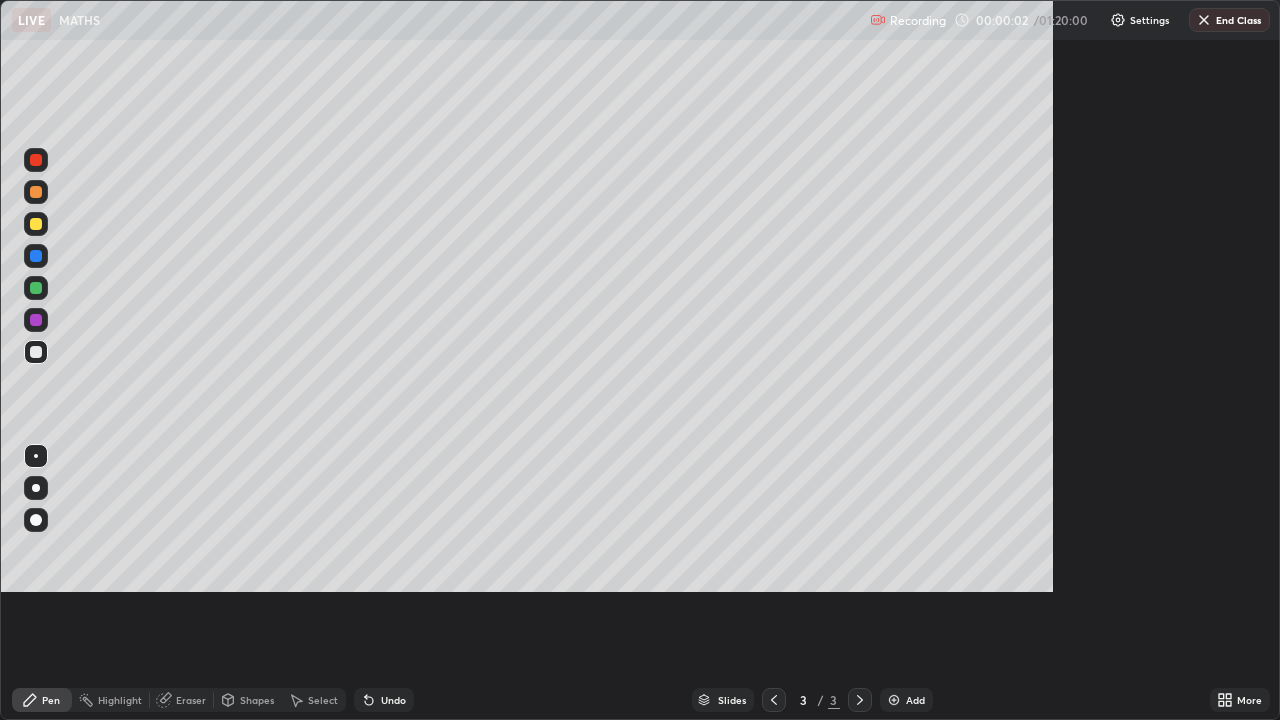 scroll, scrollTop: 99280, scrollLeft: 98720, axis: both 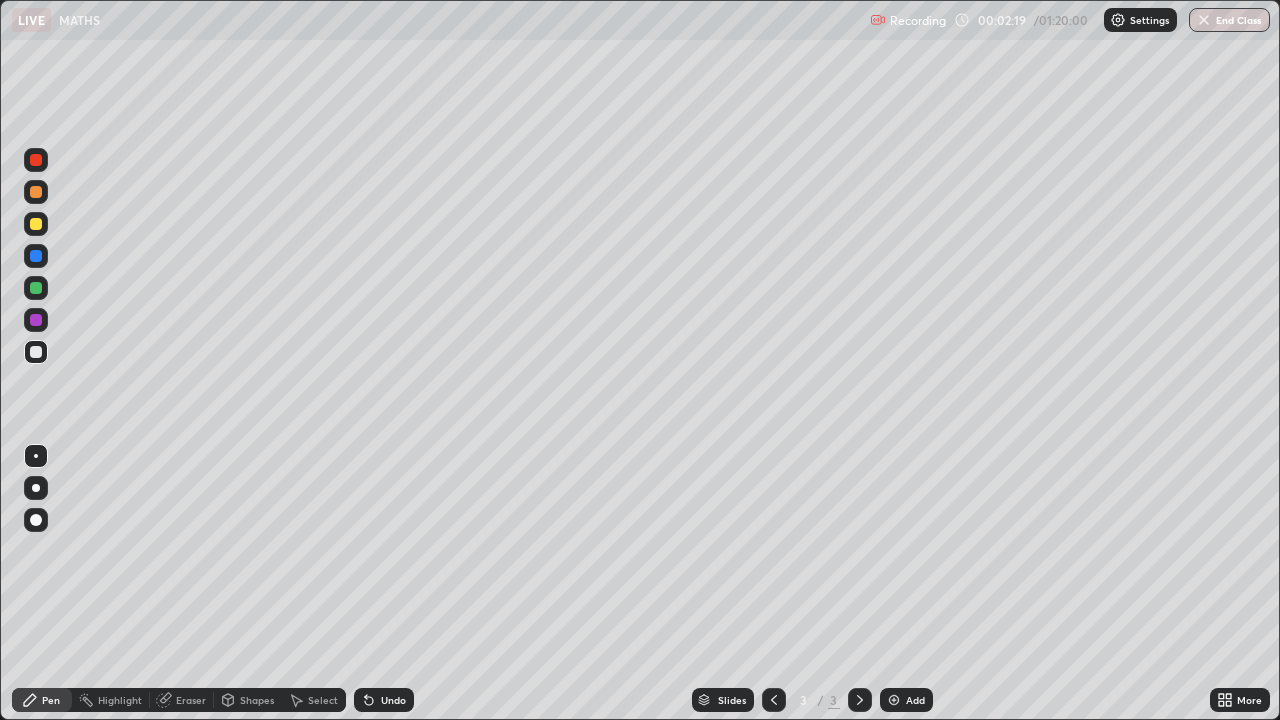 click on "Eraser" at bounding box center (191, 700) 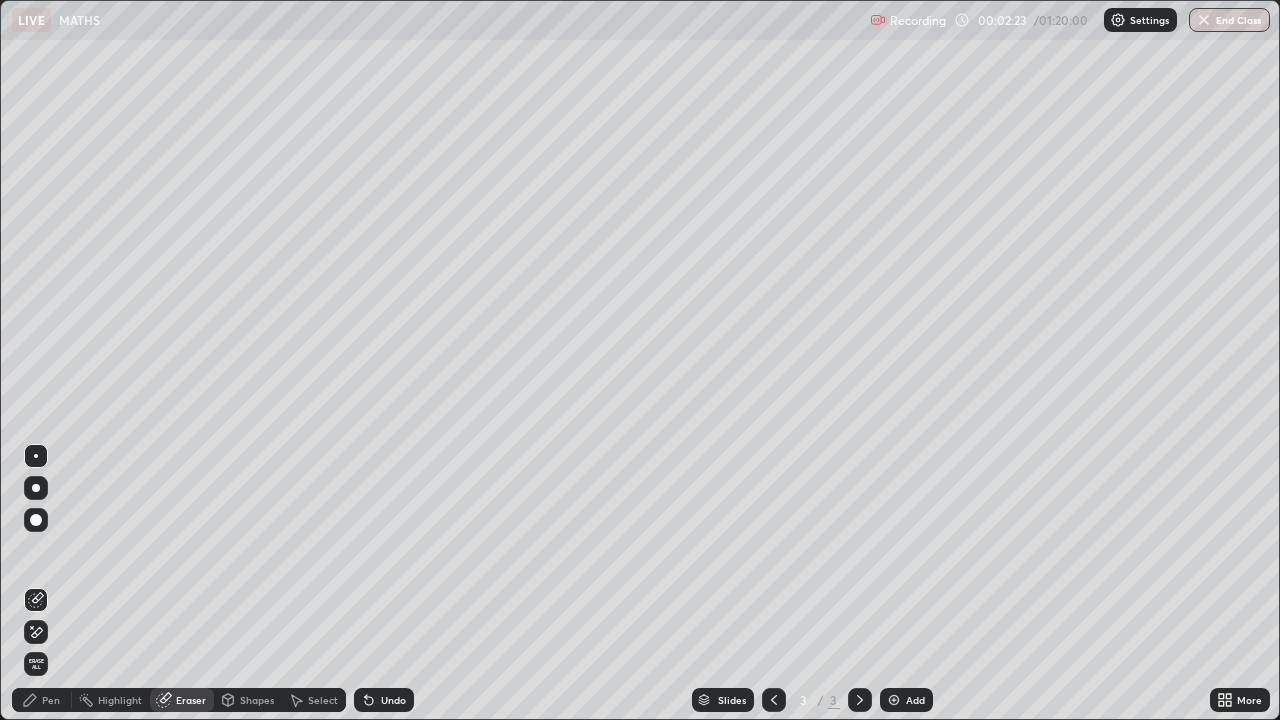 click on "Pen" at bounding box center (42, 700) 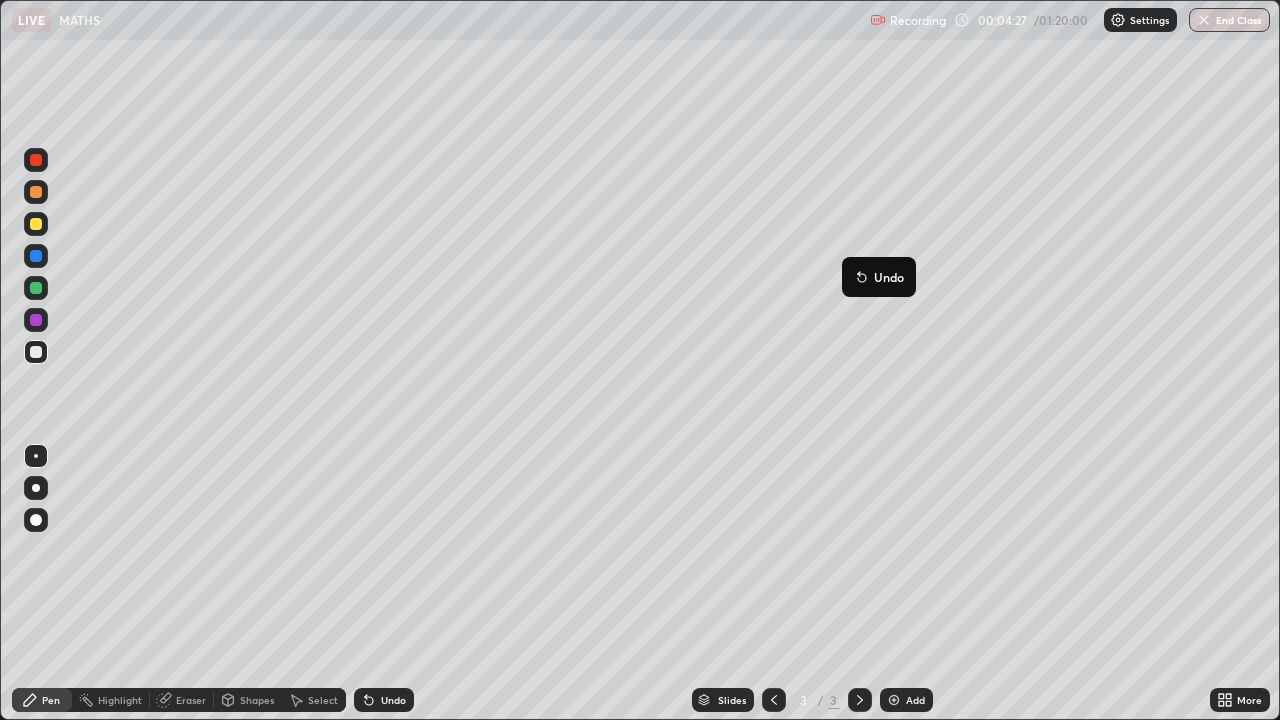 click on "Select" at bounding box center (323, 700) 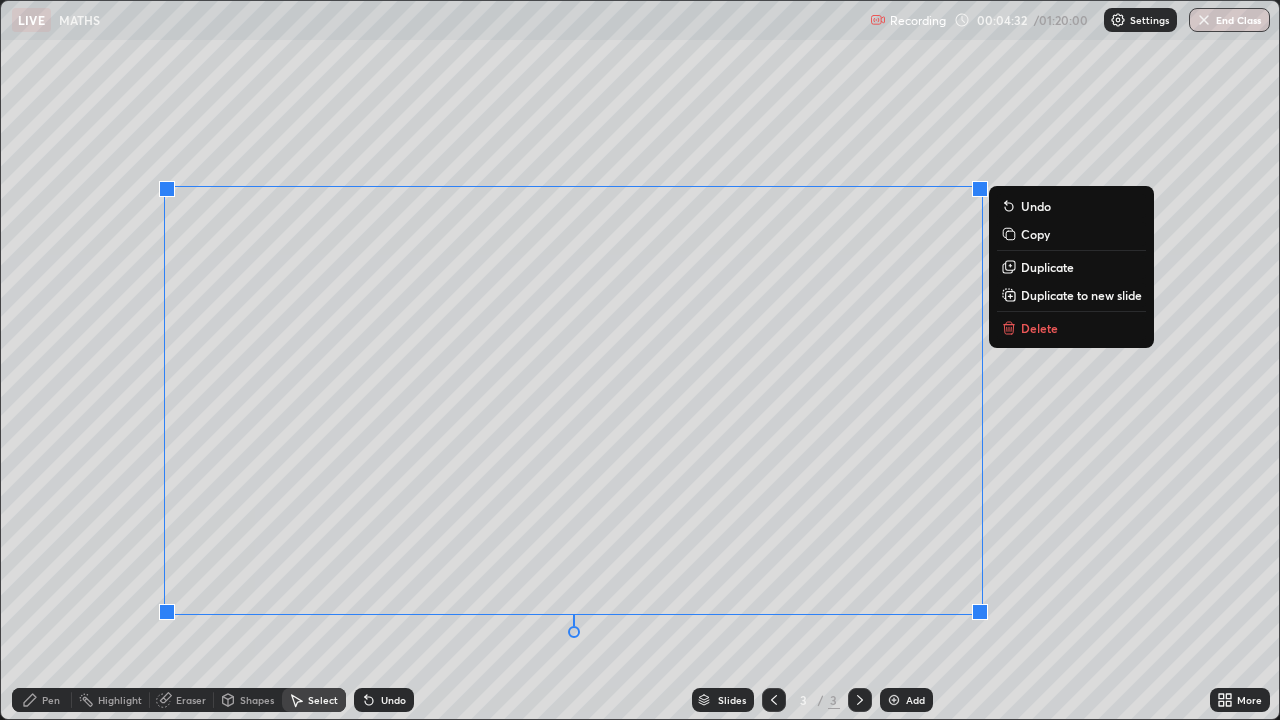 click 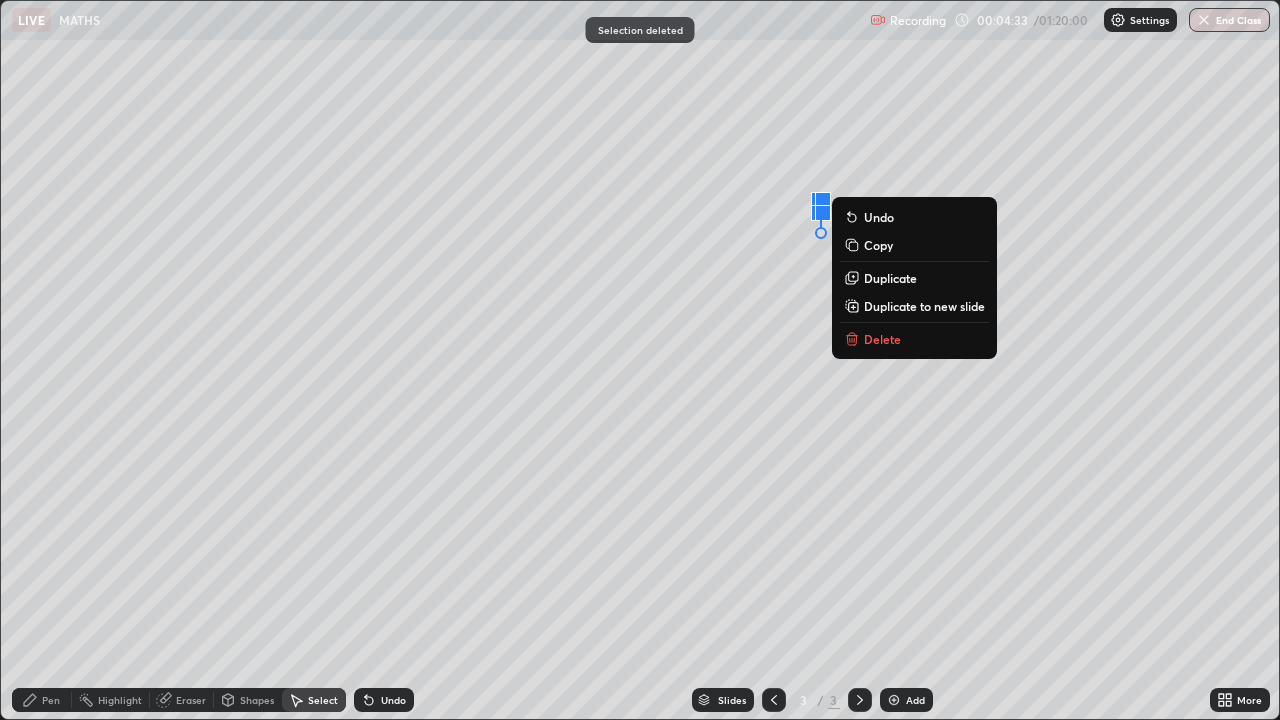 click on "Delete" at bounding box center [914, 339] 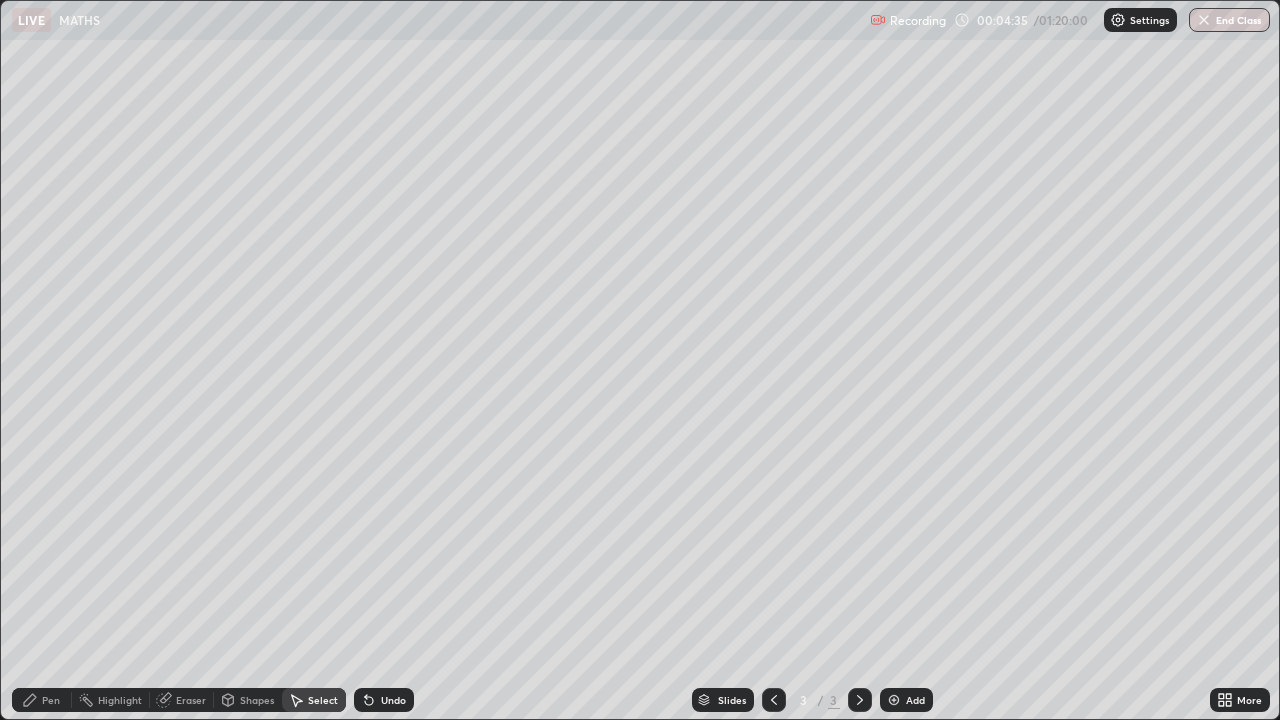 click on "Pen" at bounding box center [51, 700] 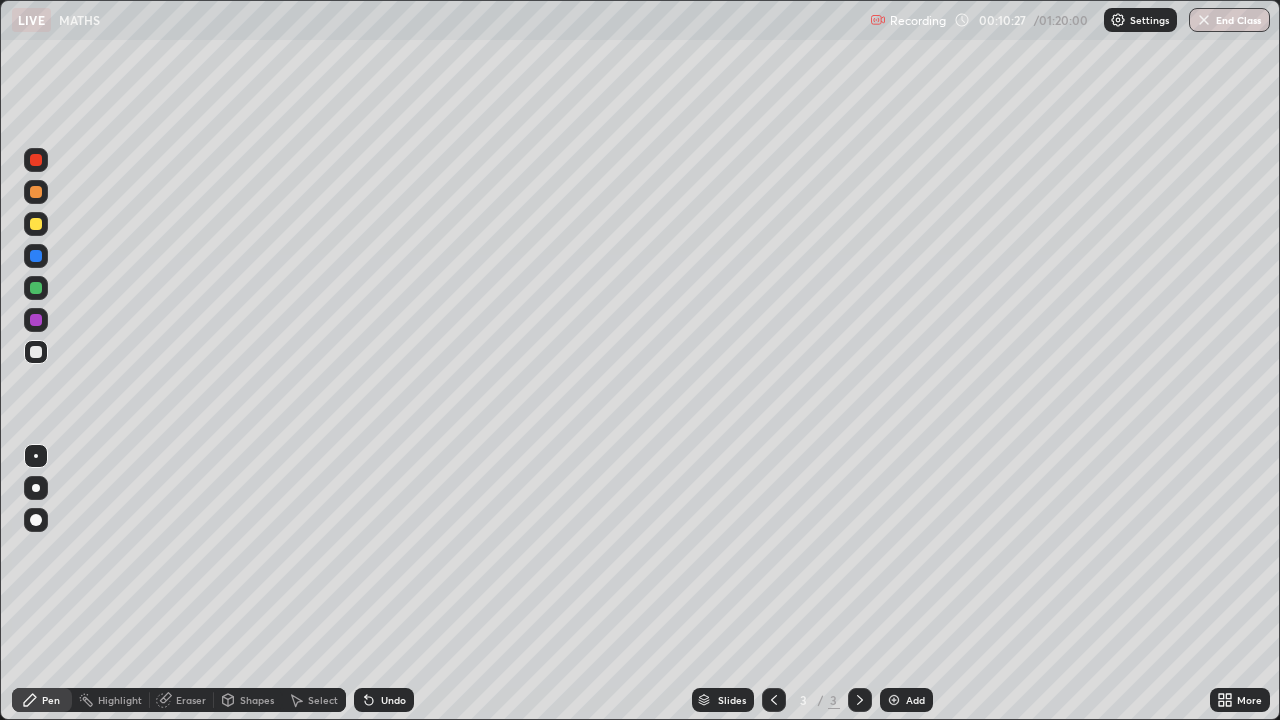 click on "Add" at bounding box center (906, 700) 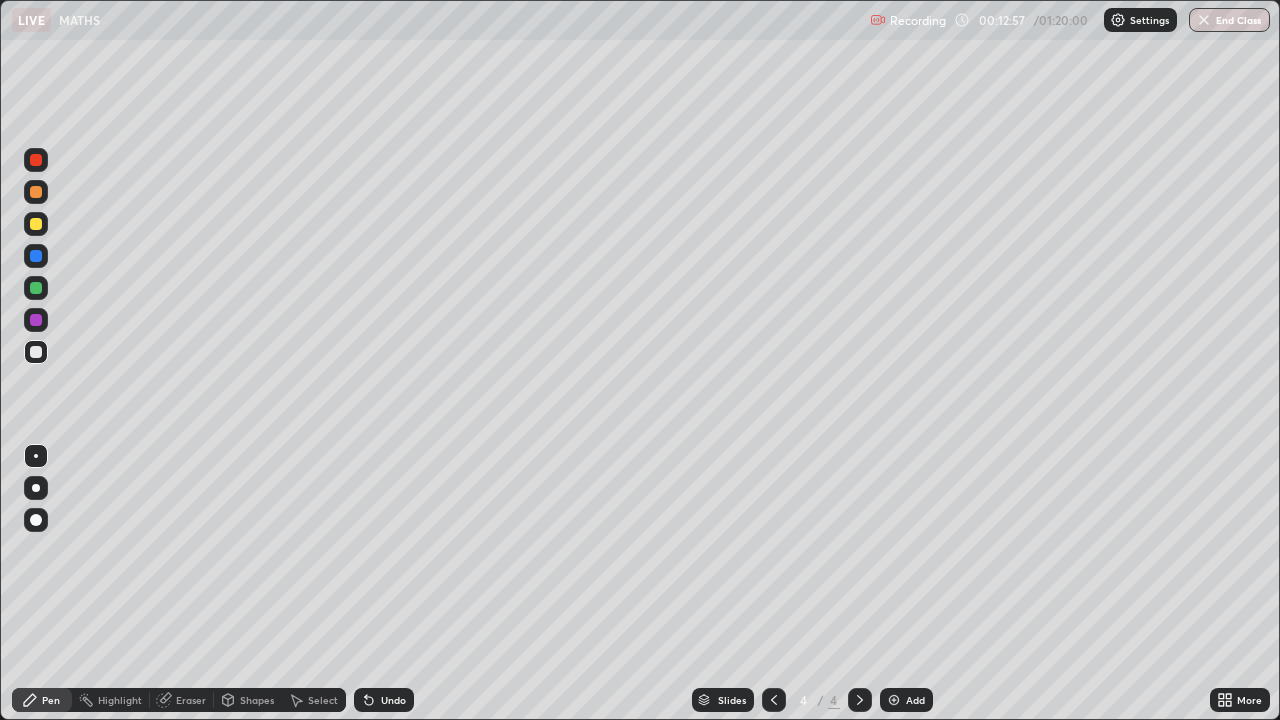 click at bounding box center [36, 288] 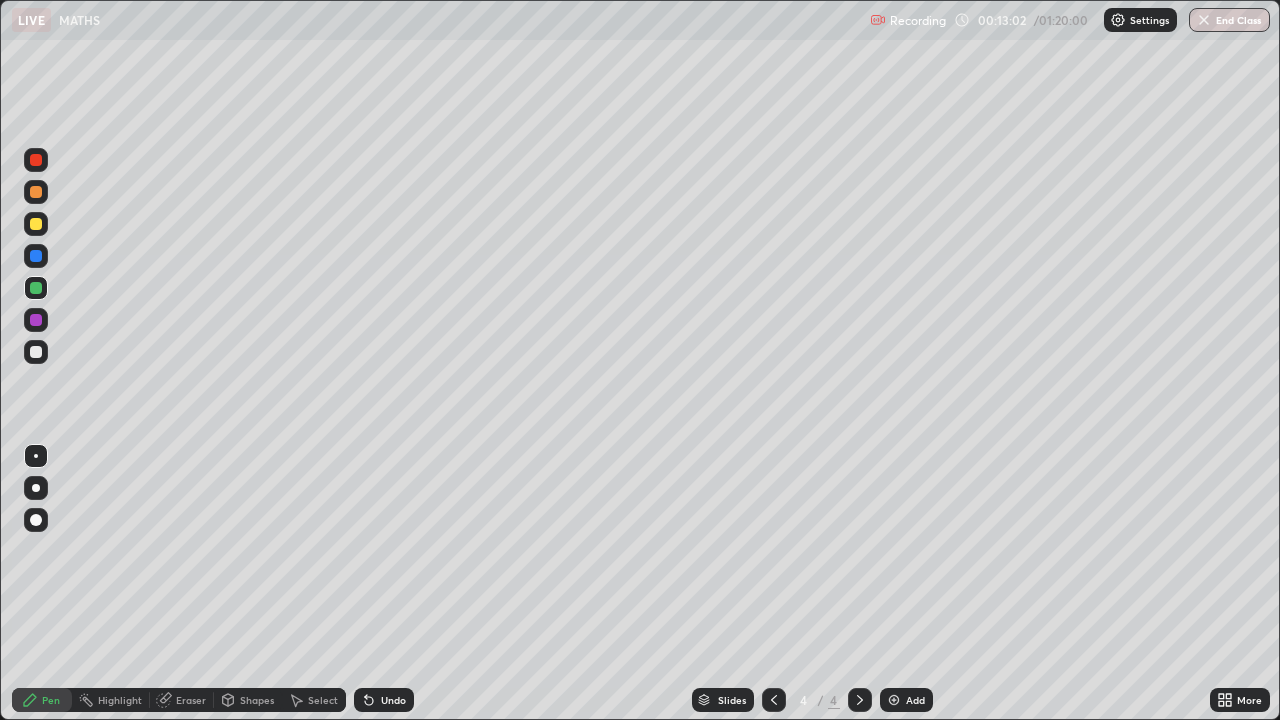 click on "Eraser" at bounding box center (182, 700) 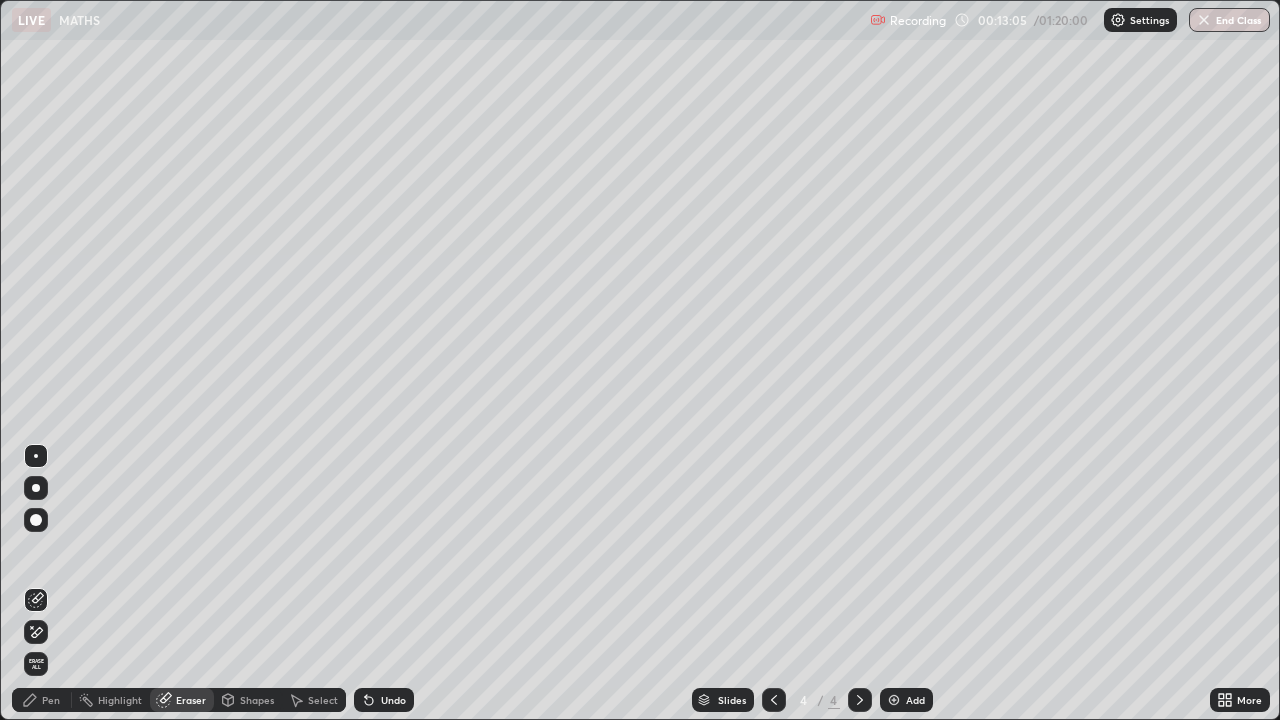click on "Pen" at bounding box center [51, 700] 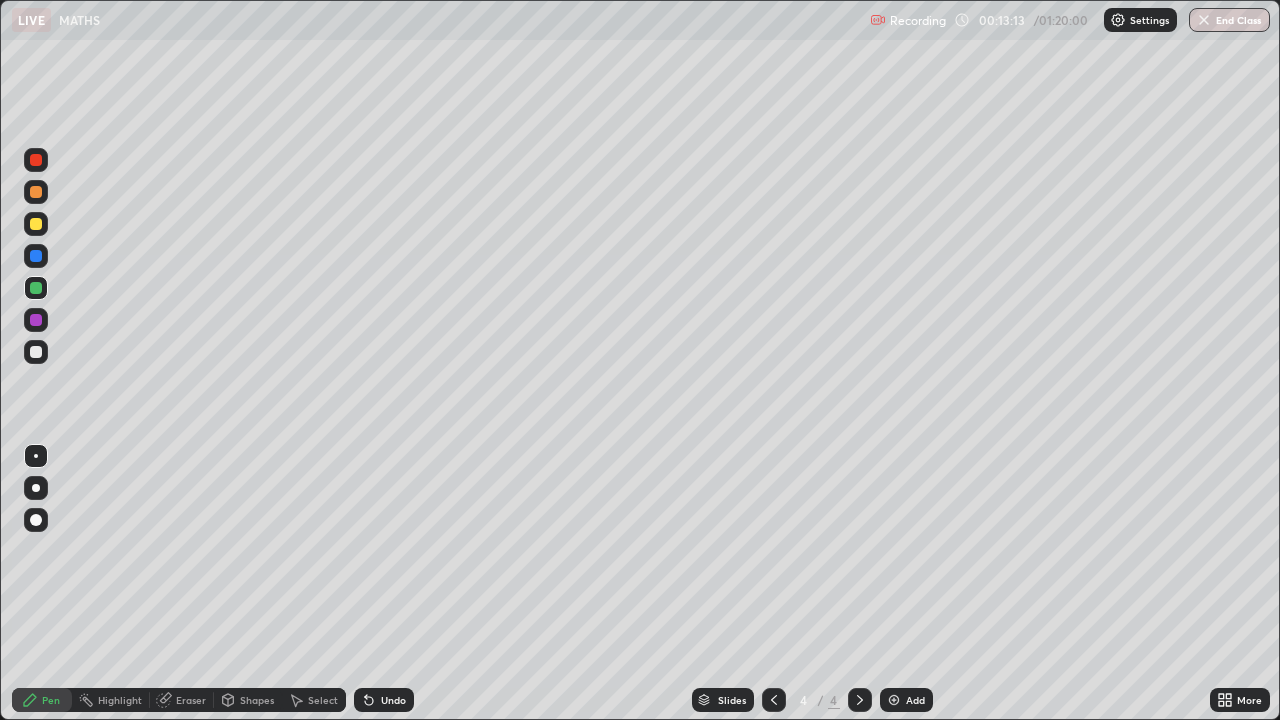 click at bounding box center [36, 352] 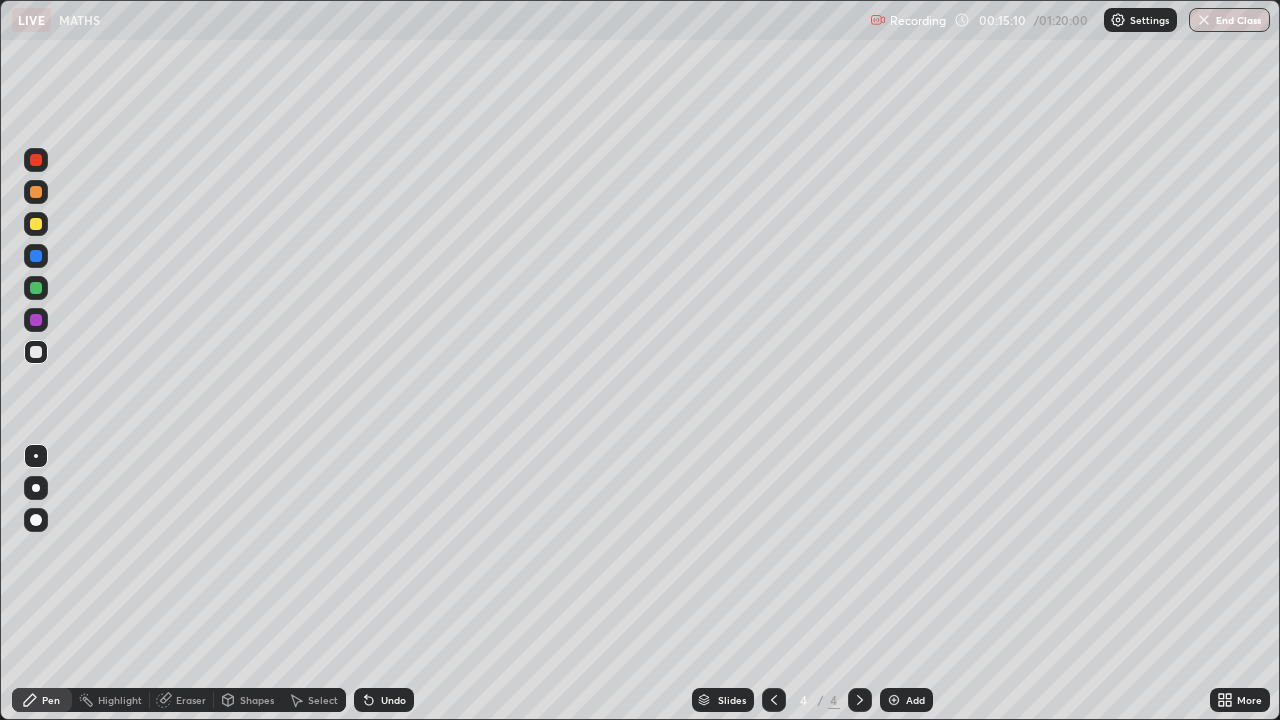 click on "Eraser" at bounding box center [191, 700] 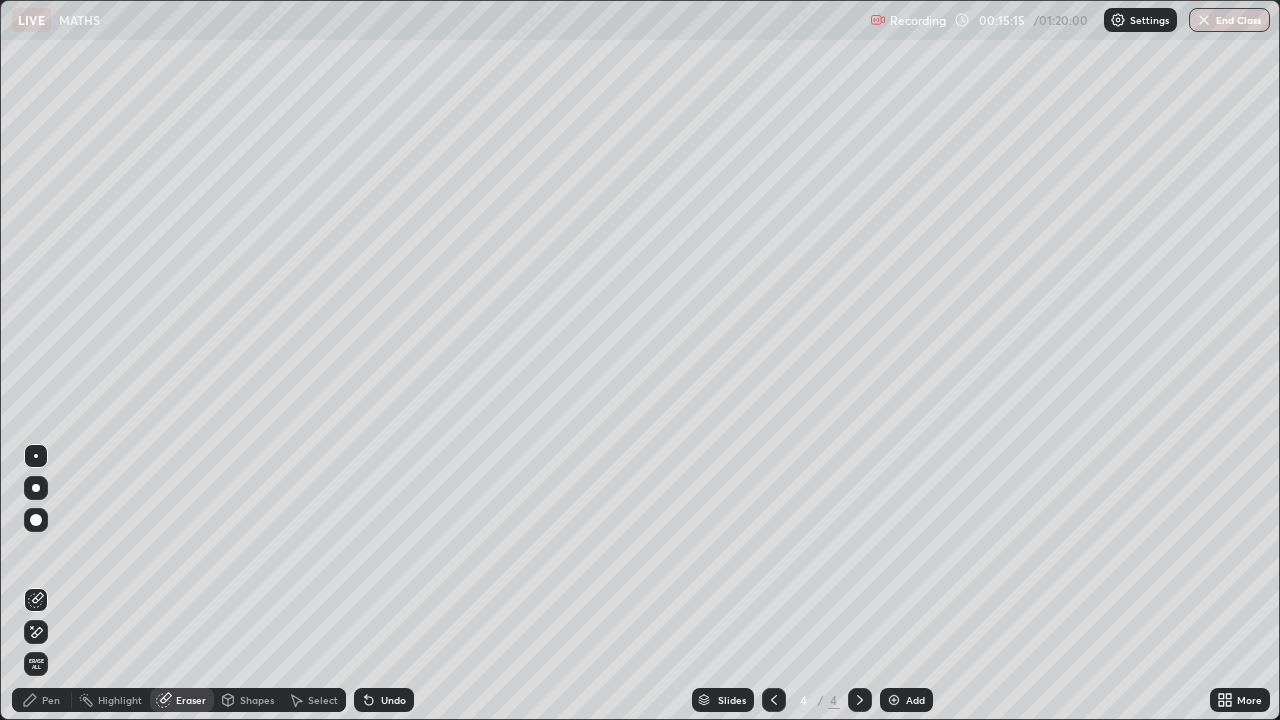 click on "Pen" at bounding box center [51, 700] 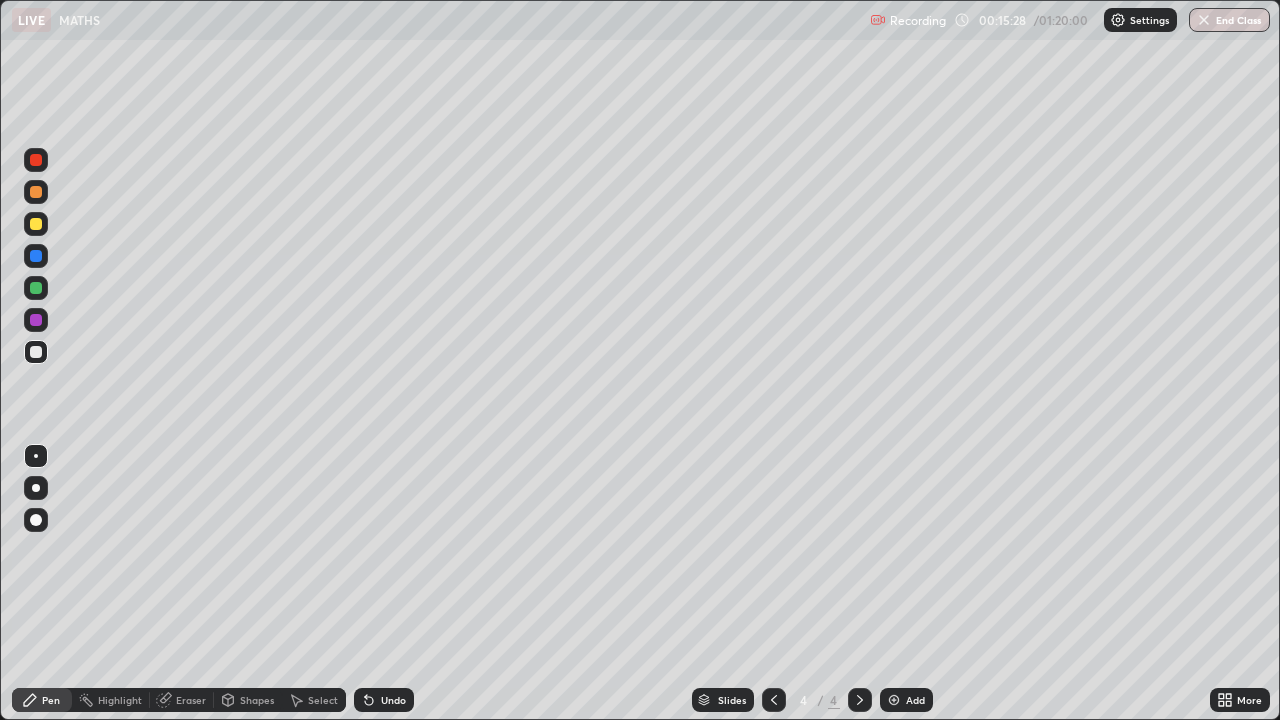 click on "Eraser" at bounding box center [191, 700] 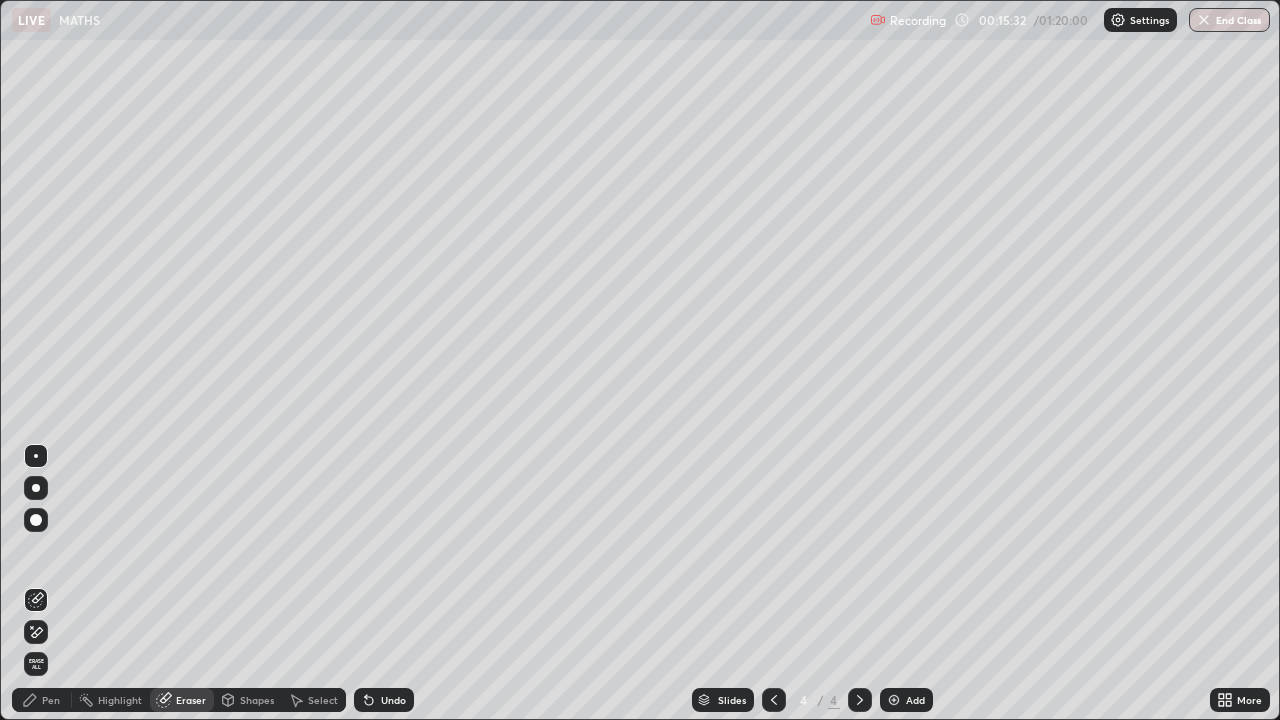 click on "Pen" at bounding box center (42, 700) 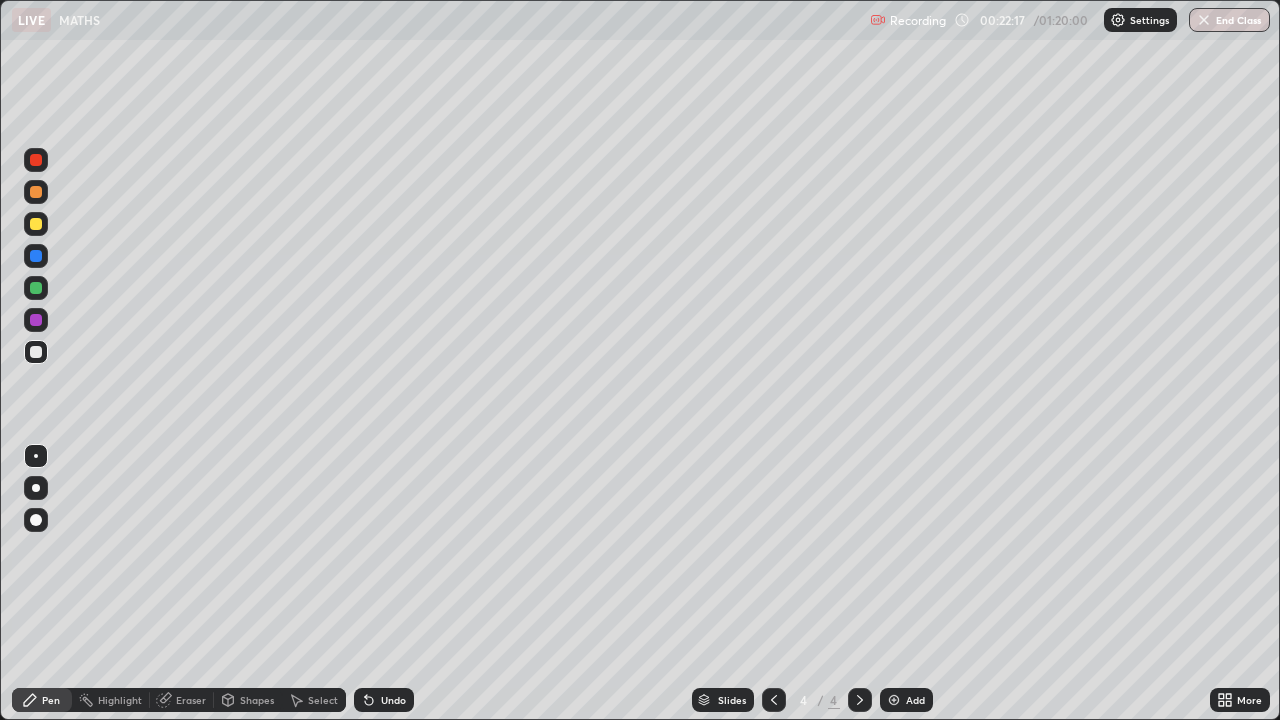 click at bounding box center [894, 700] 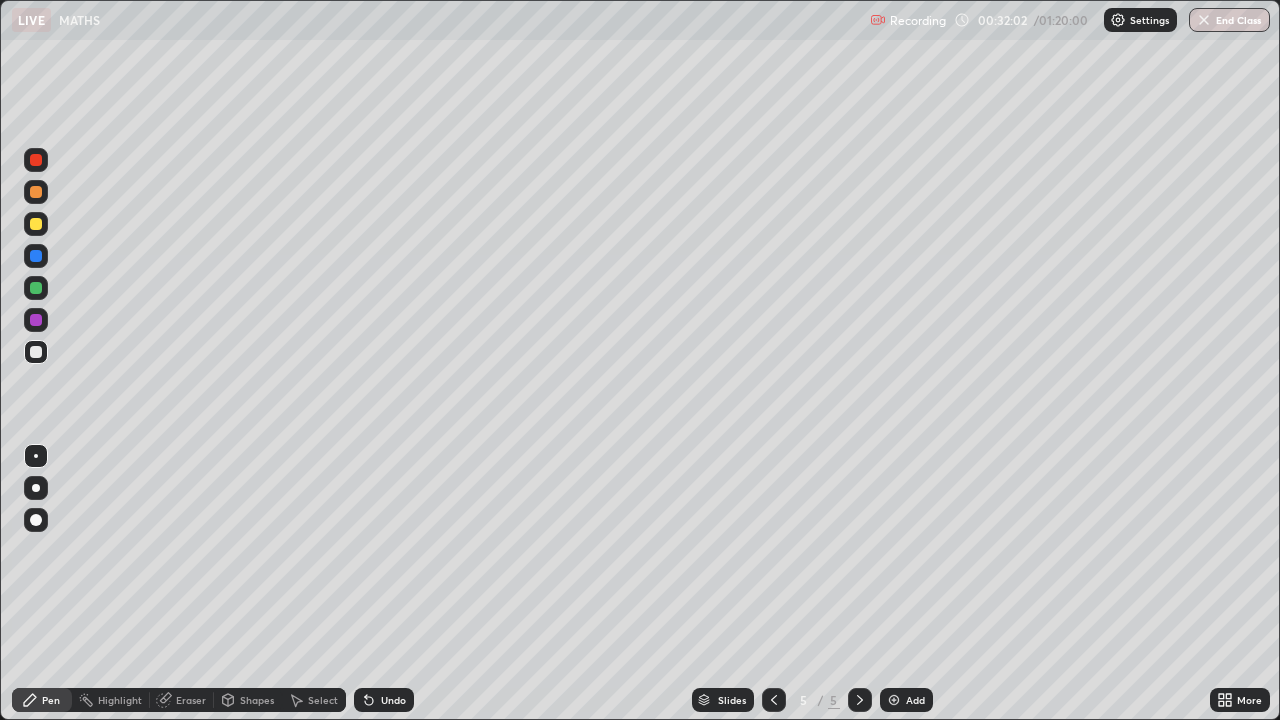 click at bounding box center (894, 700) 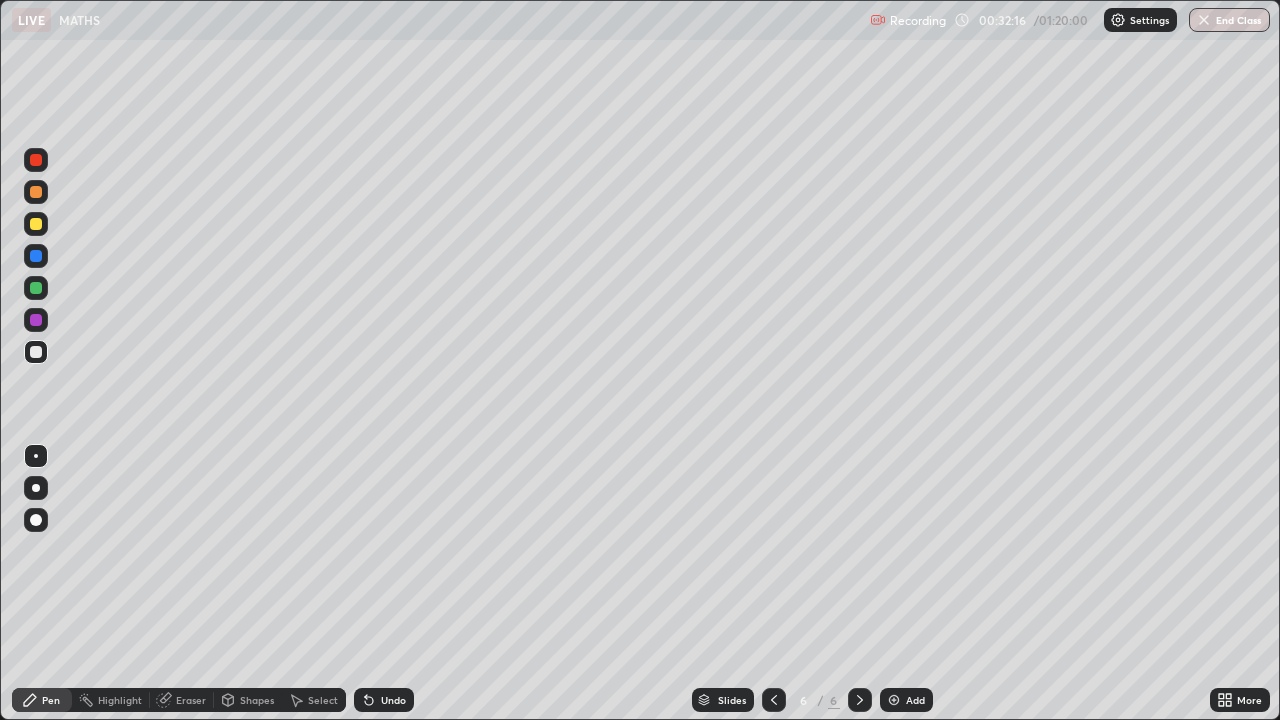 click on "Undo" at bounding box center [393, 700] 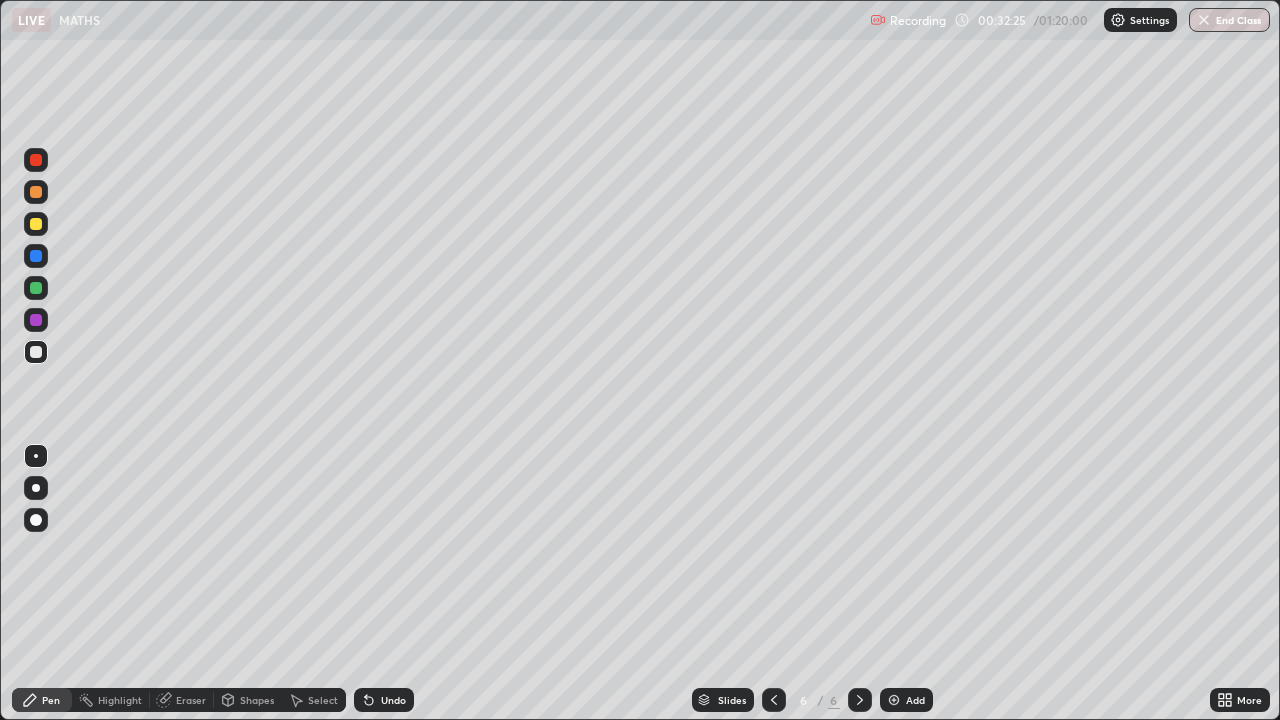 click on "Undo" at bounding box center (393, 700) 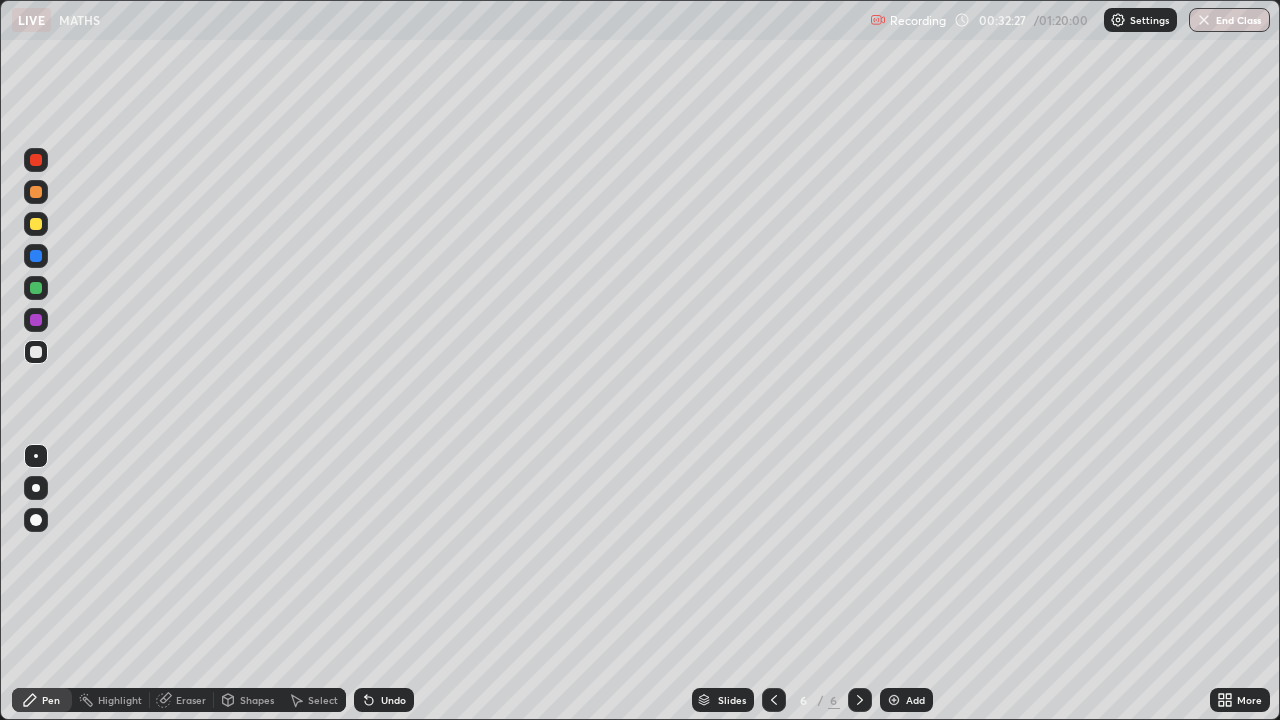 click on "Undo" at bounding box center (384, 700) 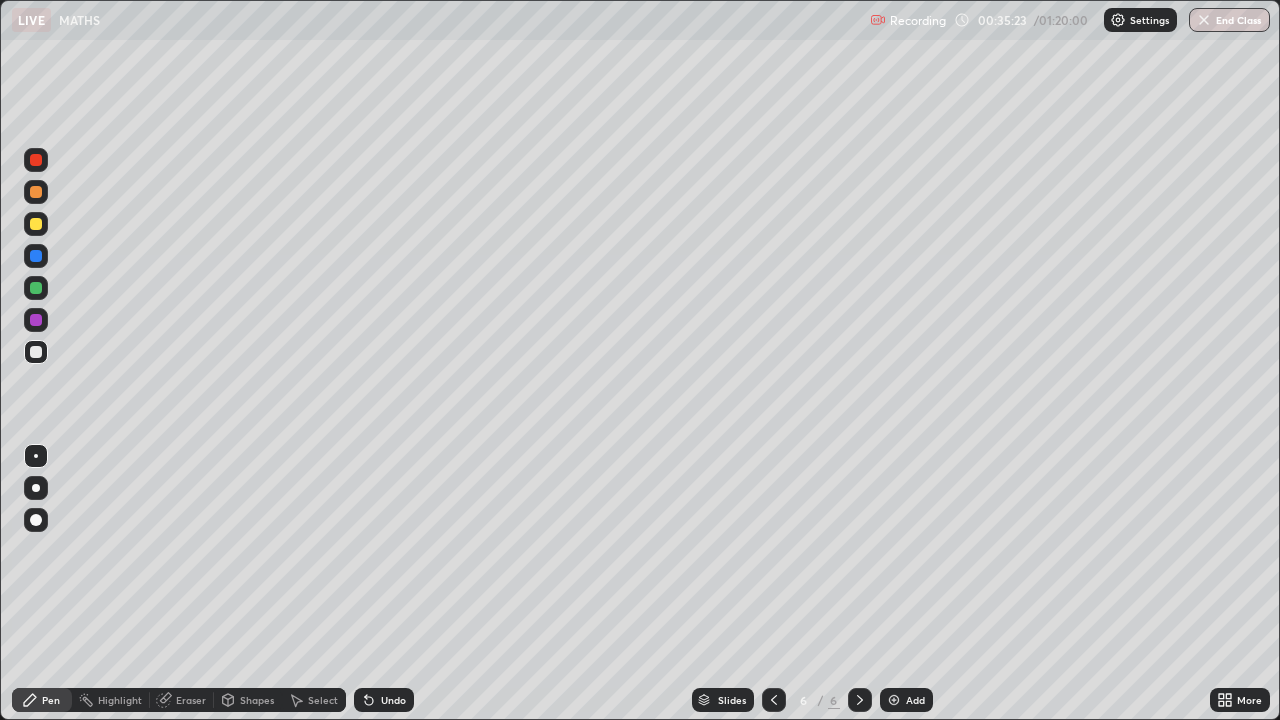 click on "Select" at bounding box center (323, 700) 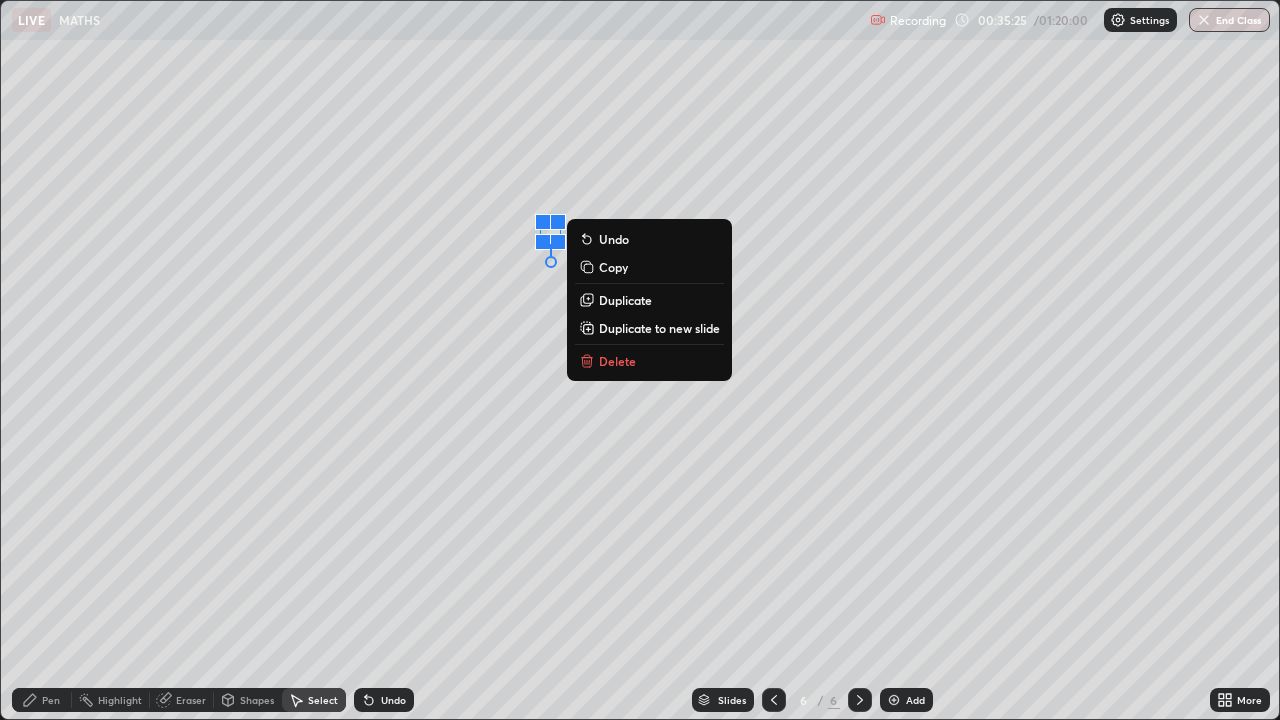 click on "0 ° Undo Copy Duplicate Duplicate to new slide Delete" at bounding box center (640, 360) 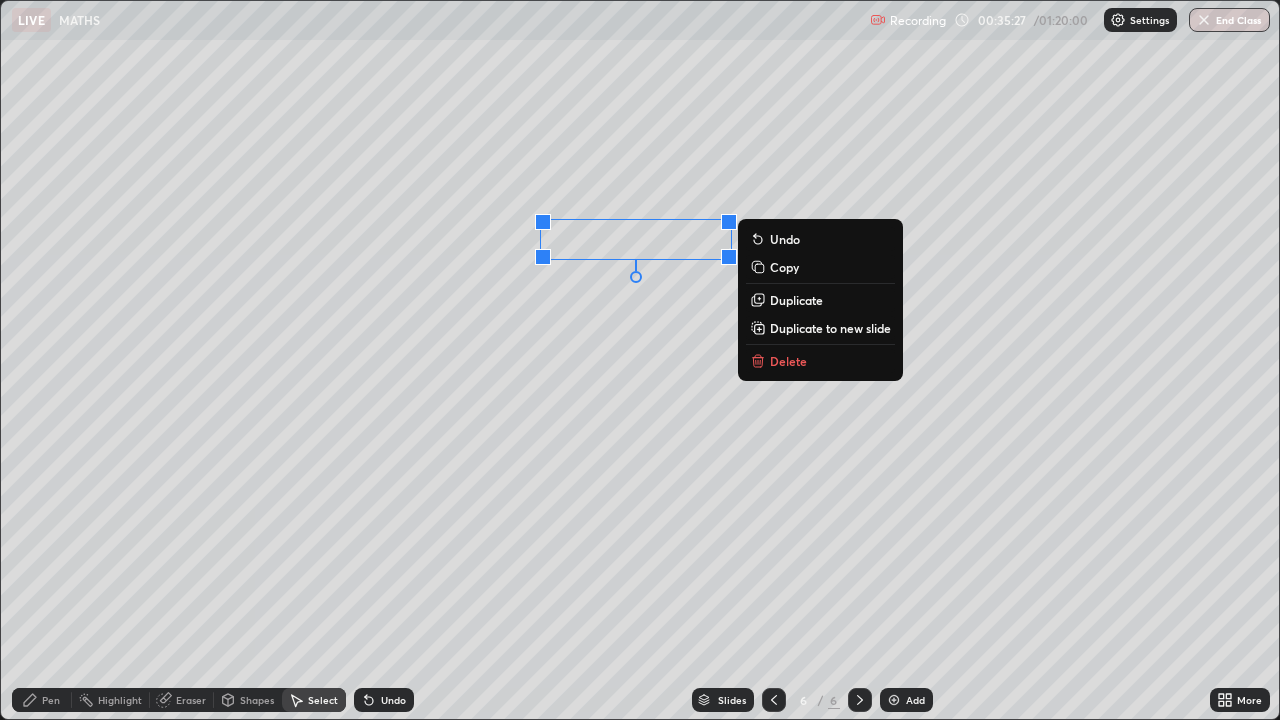 click on "Delete" at bounding box center (820, 361) 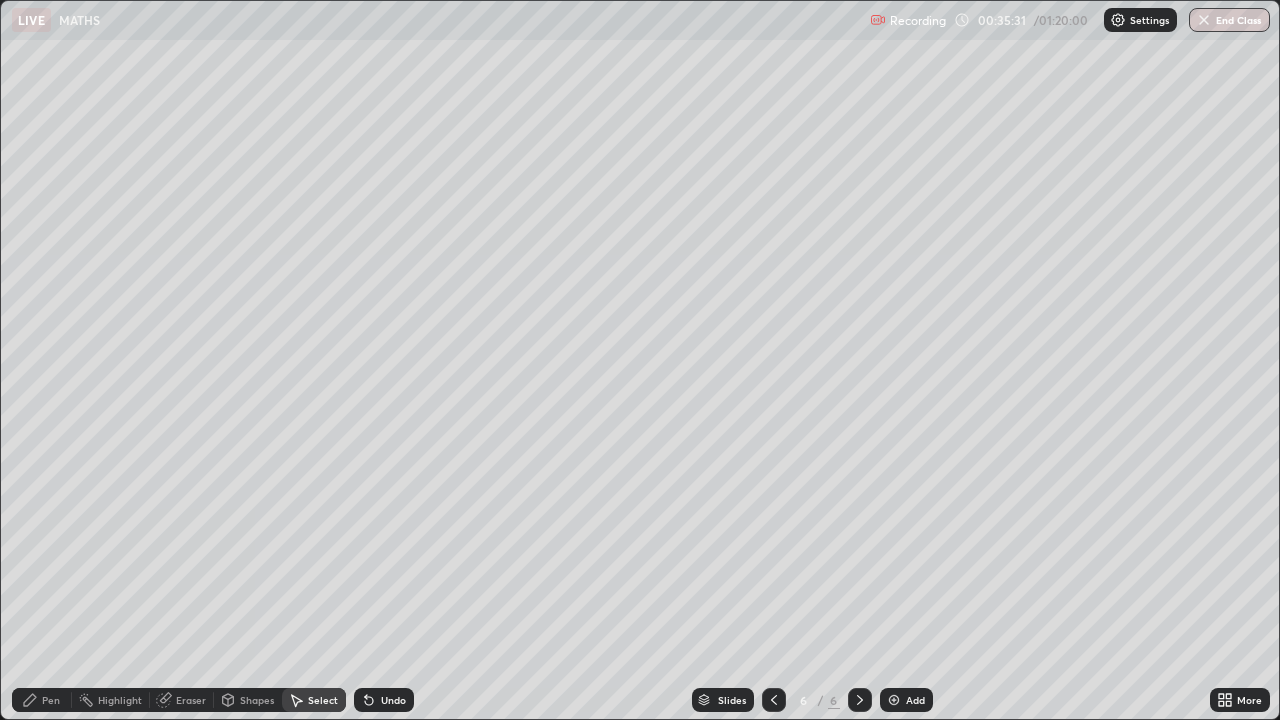 click on "Pen" at bounding box center (42, 700) 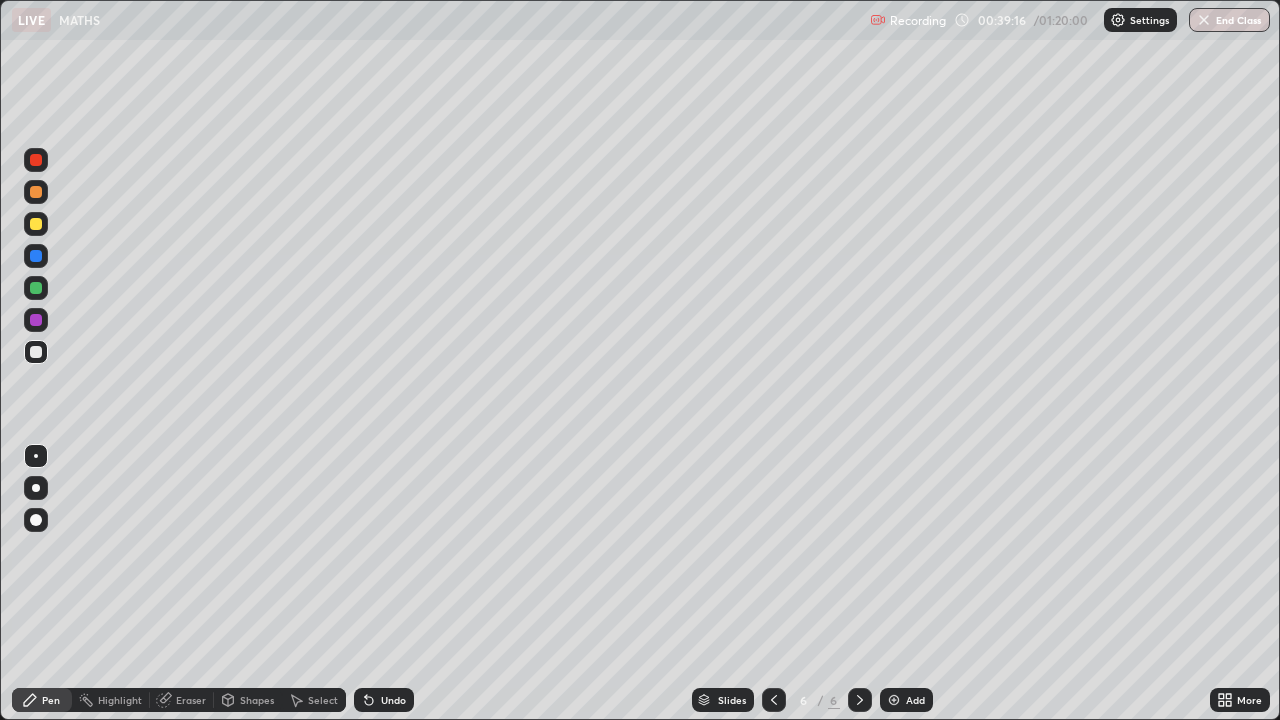 click 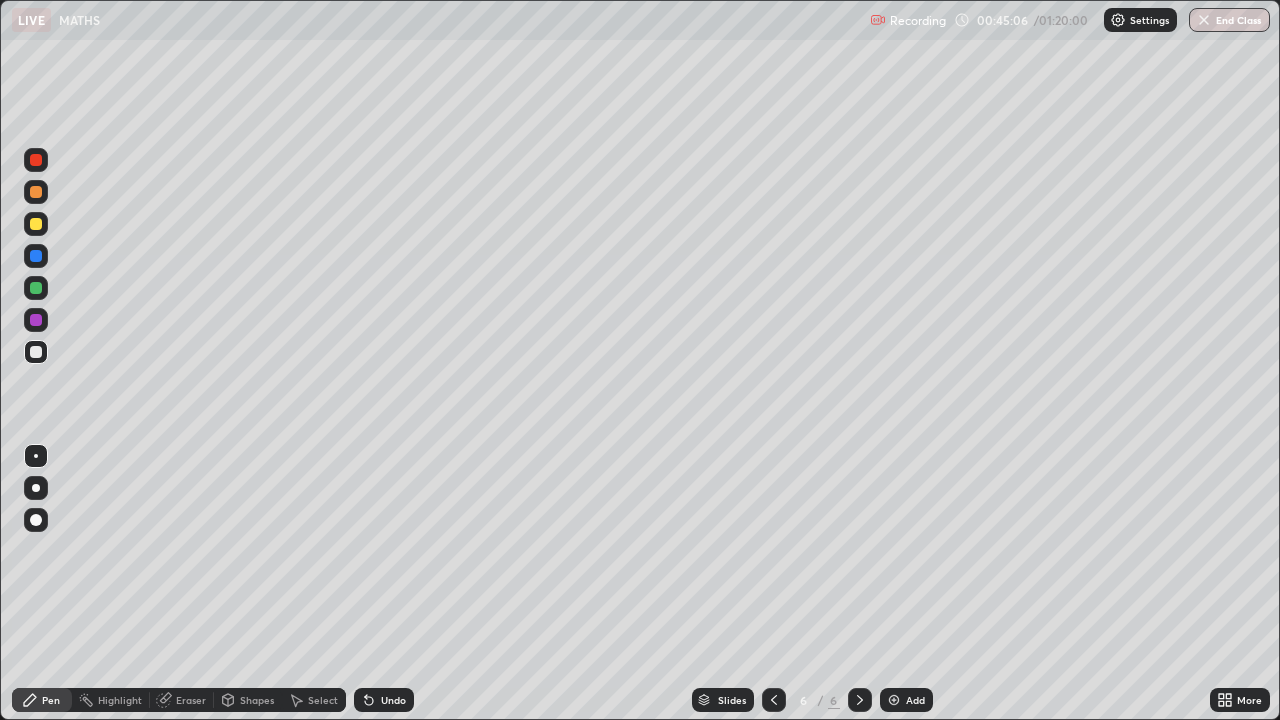 click on "Add" at bounding box center (906, 700) 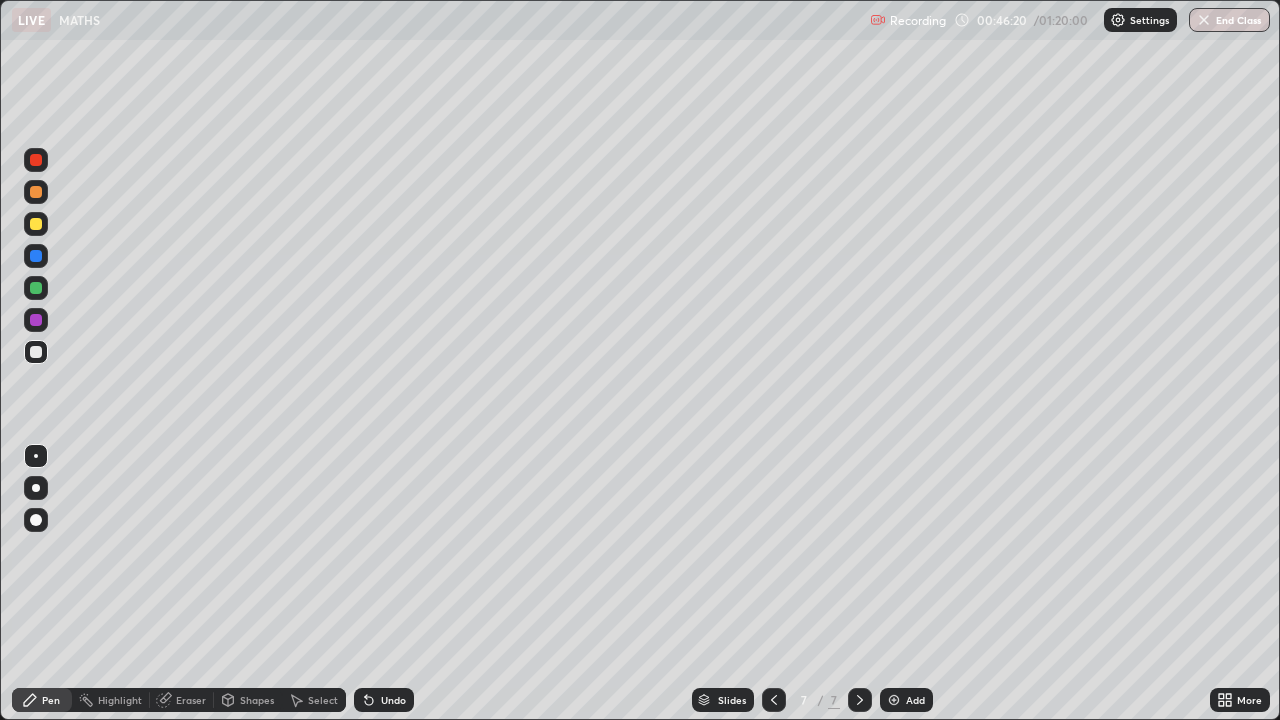 click on "Eraser" at bounding box center [191, 700] 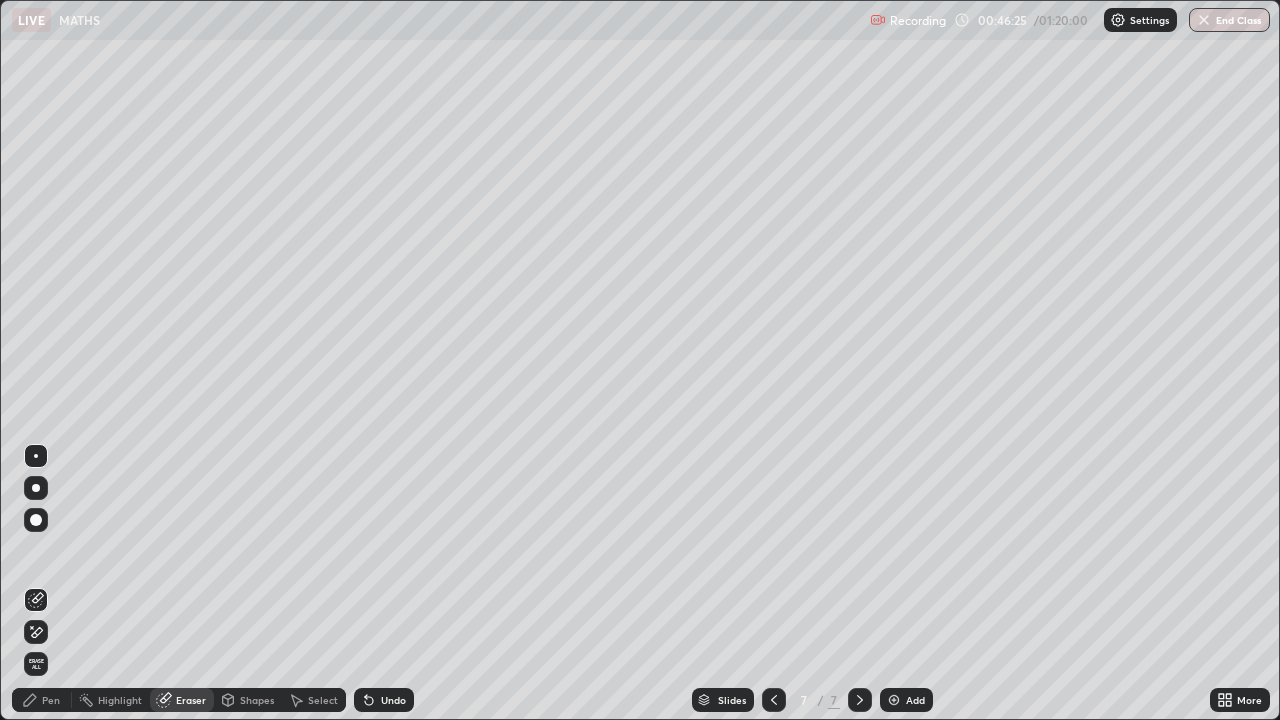 click on "Pen" at bounding box center [51, 700] 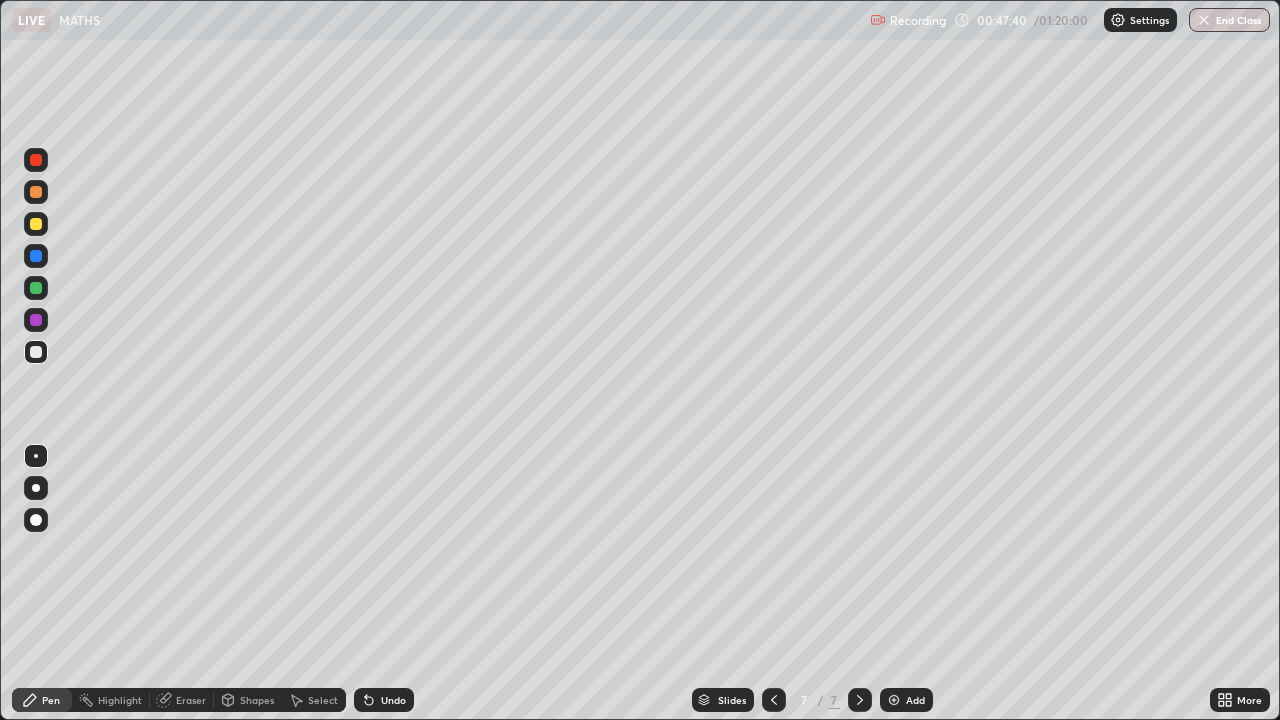 click on "Select" at bounding box center (323, 700) 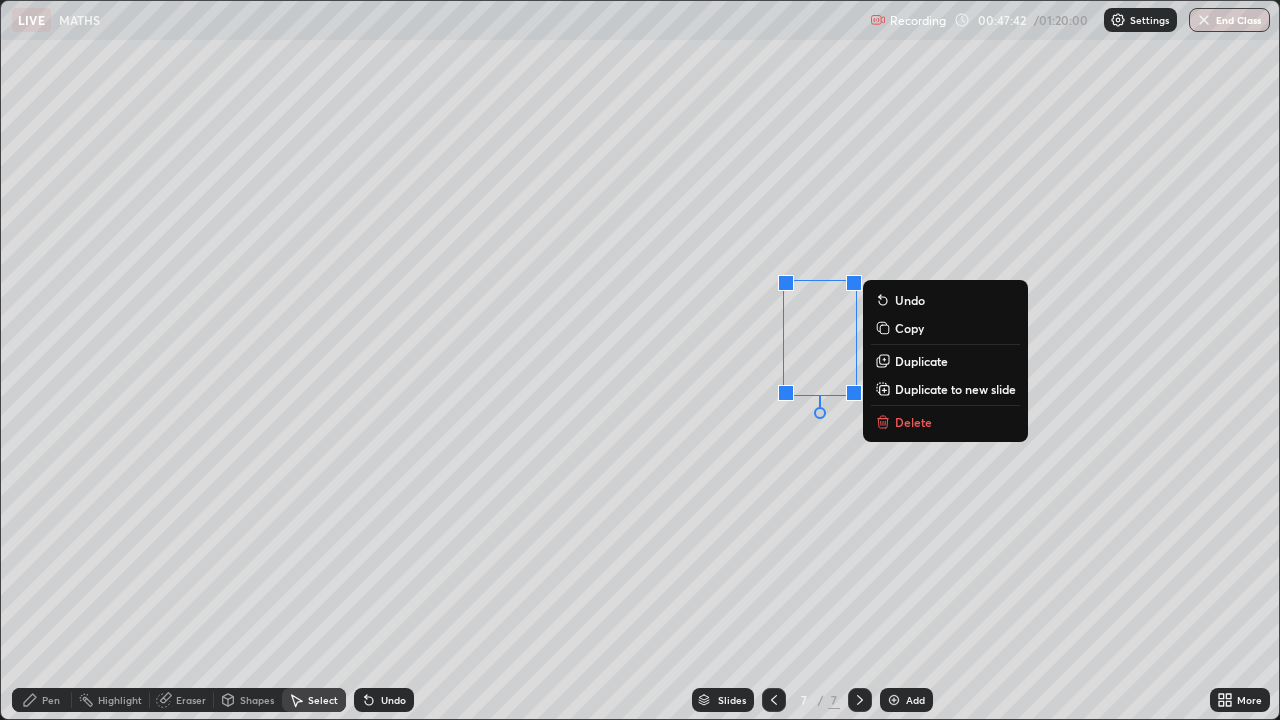 click on "Delete" at bounding box center [913, 422] 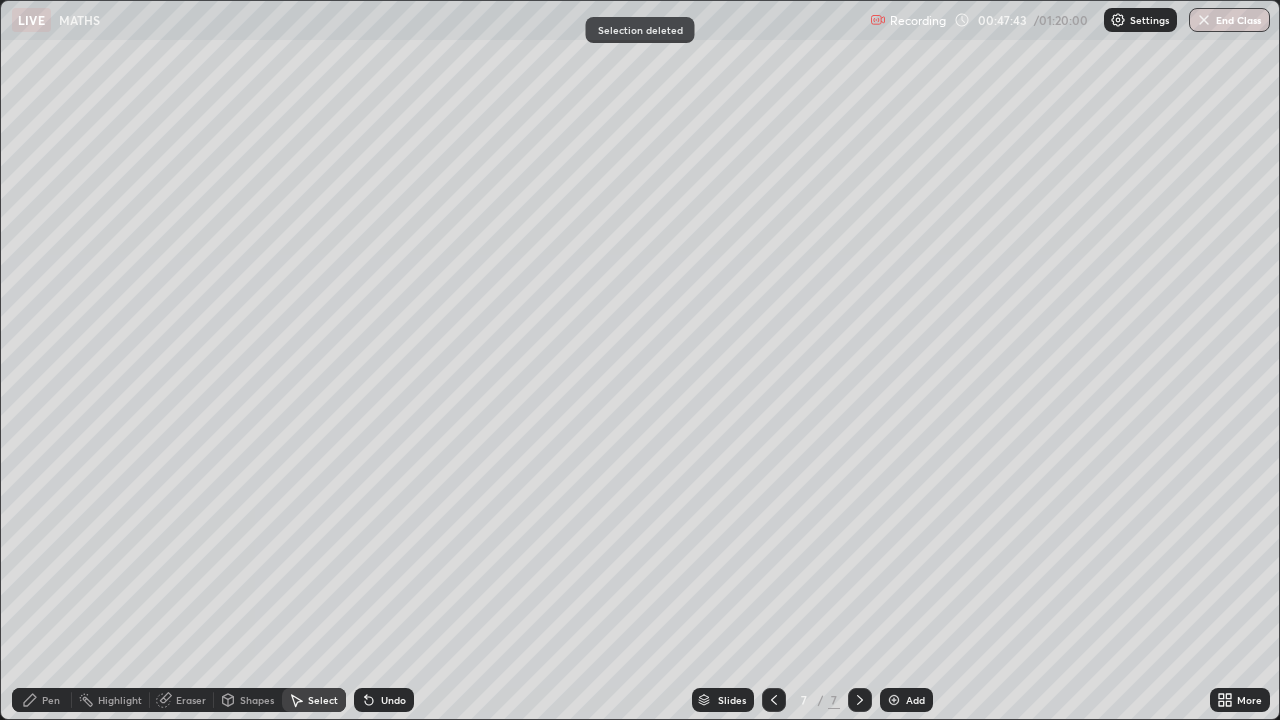click on "Pen" at bounding box center [51, 700] 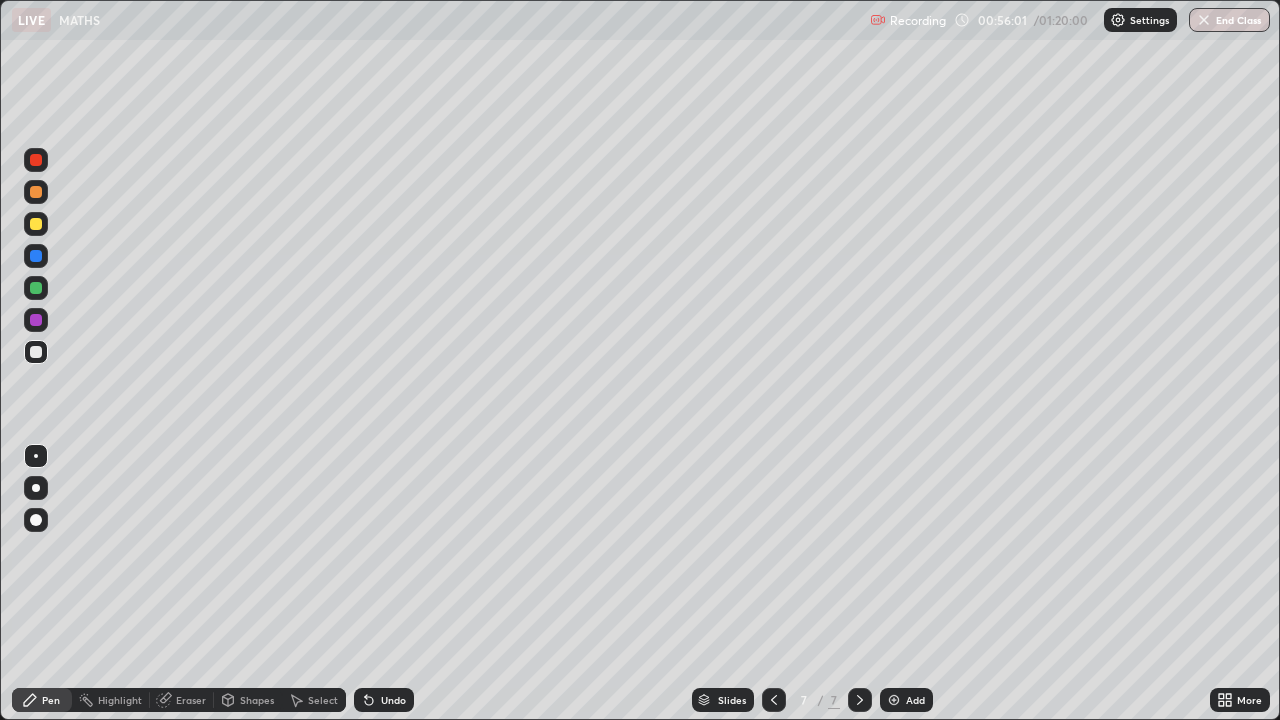 click at bounding box center (894, 700) 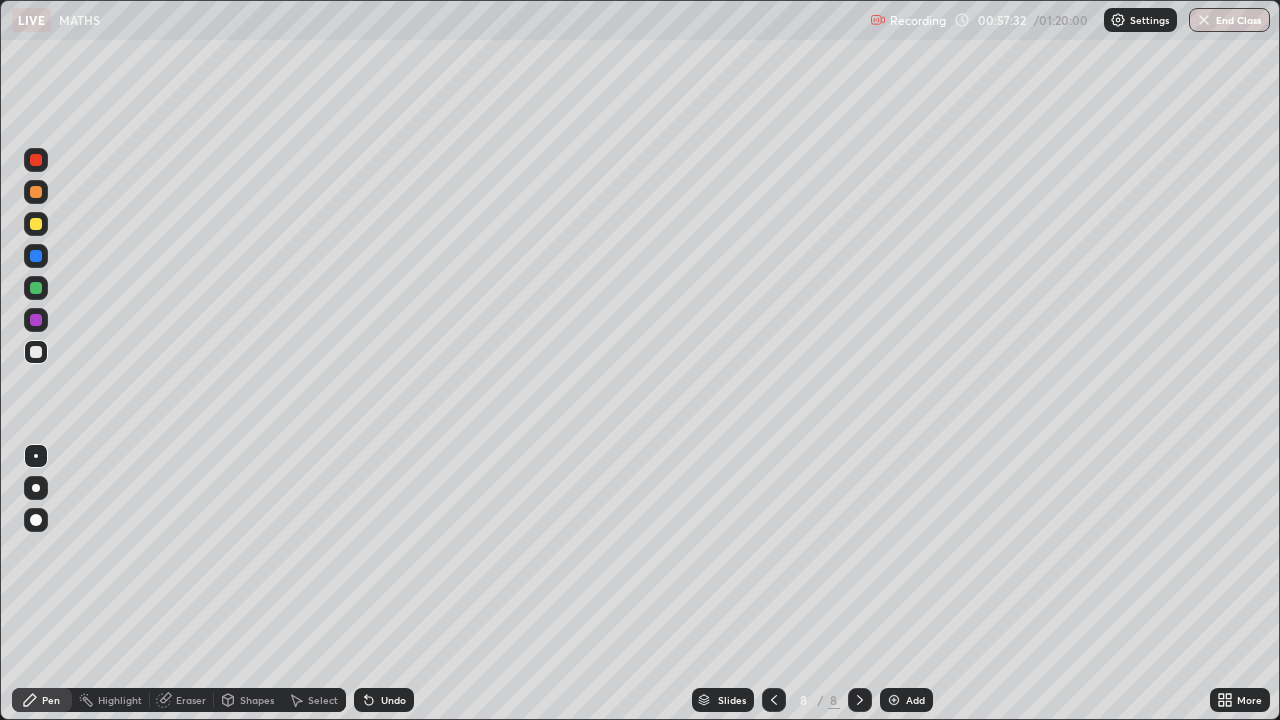 click on "Undo" at bounding box center (393, 700) 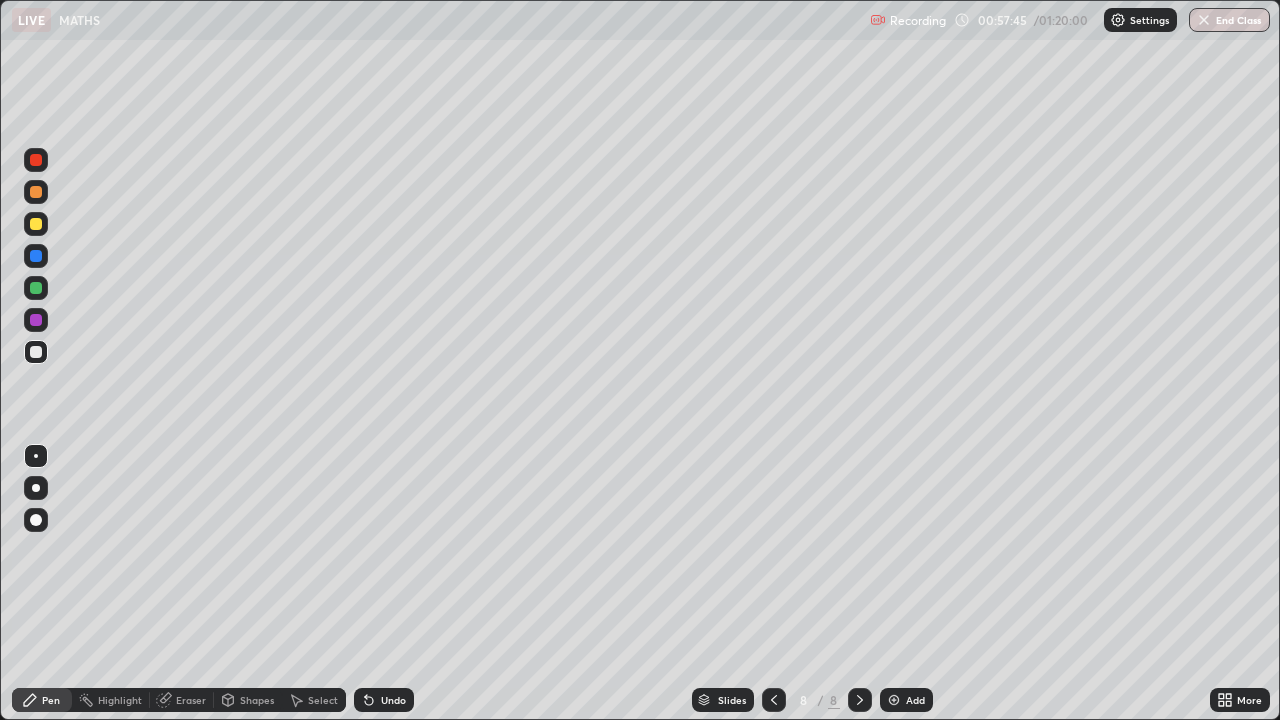 click on "Undo" at bounding box center [393, 700] 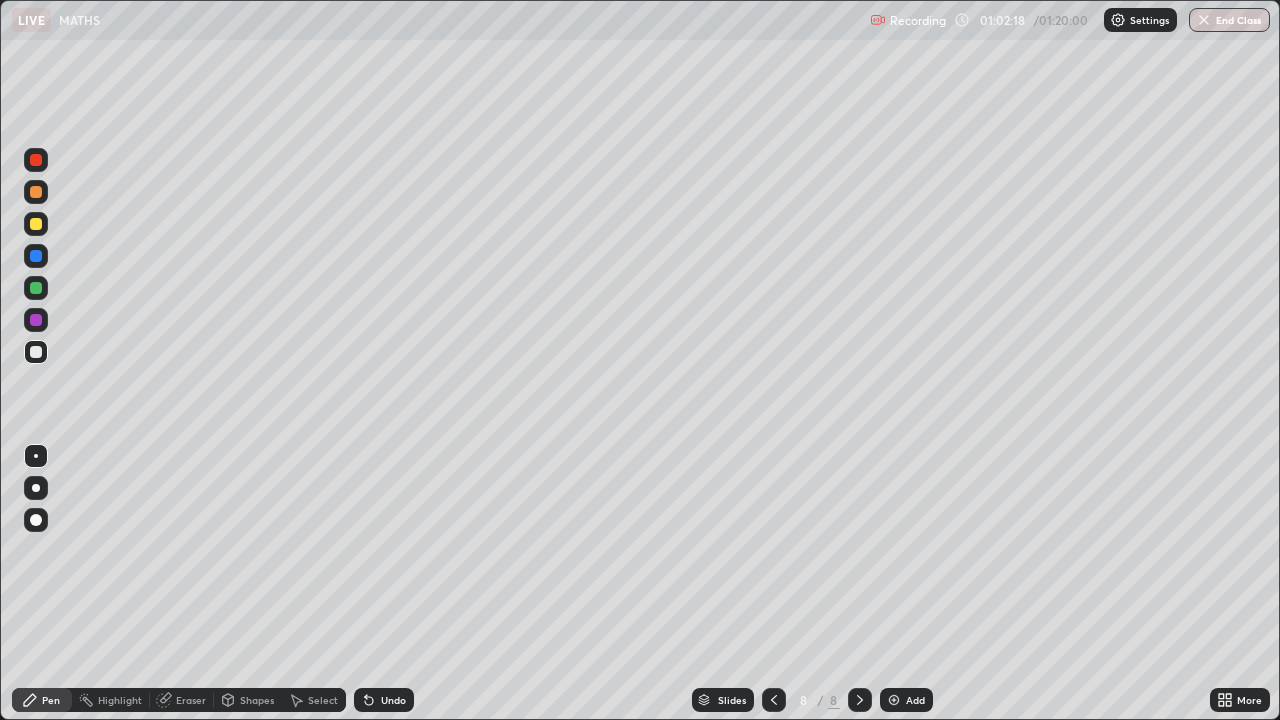 click on "Add" at bounding box center [906, 700] 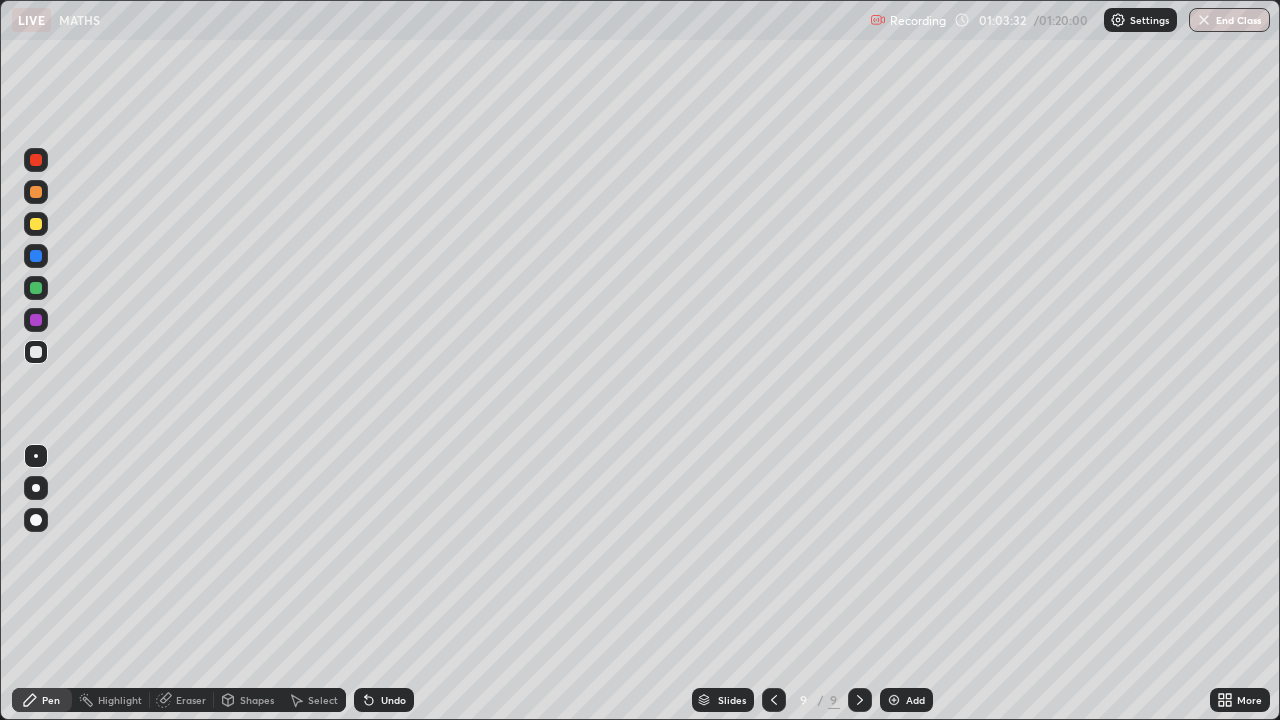 click on "Undo" at bounding box center [384, 700] 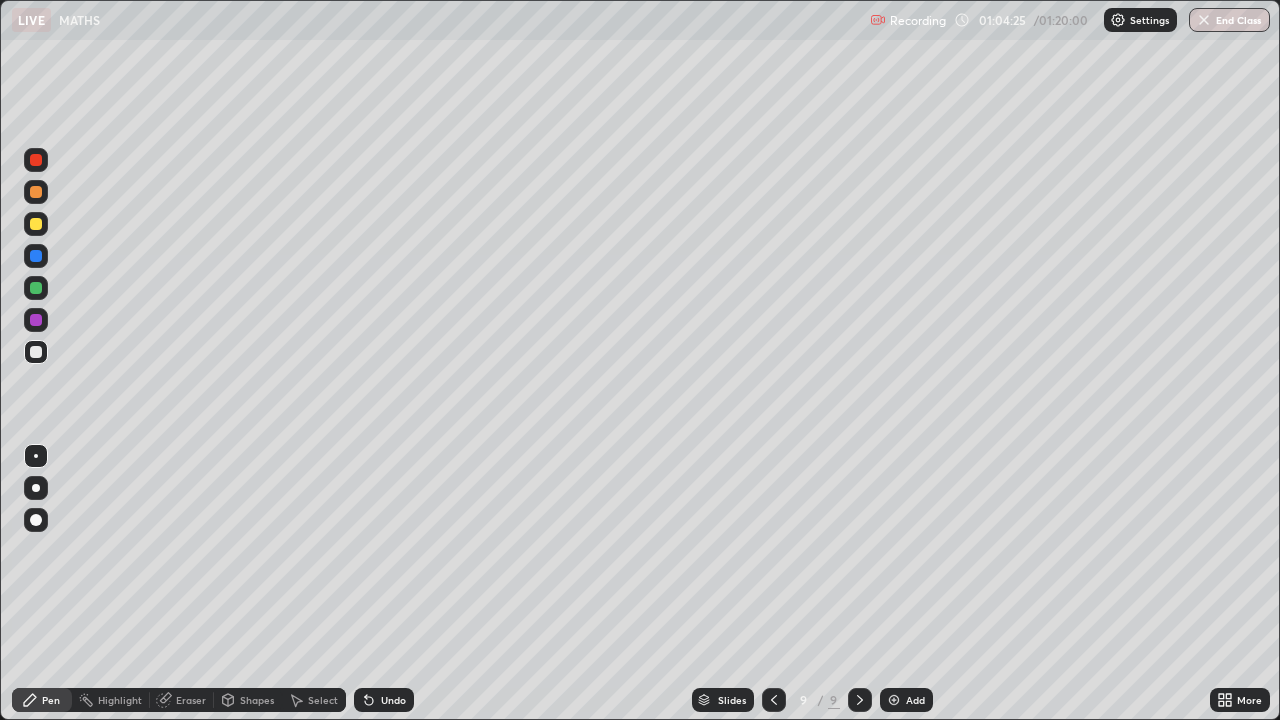 click on "Select" at bounding box center (323, 700) 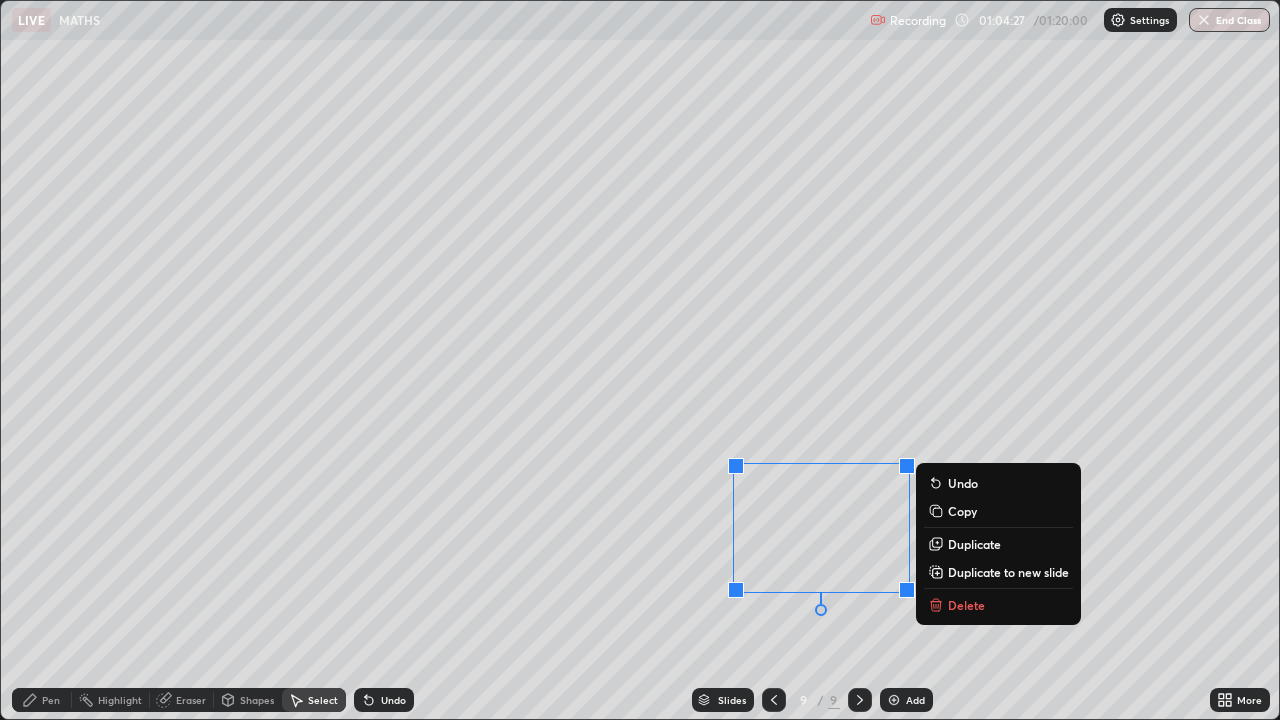 click 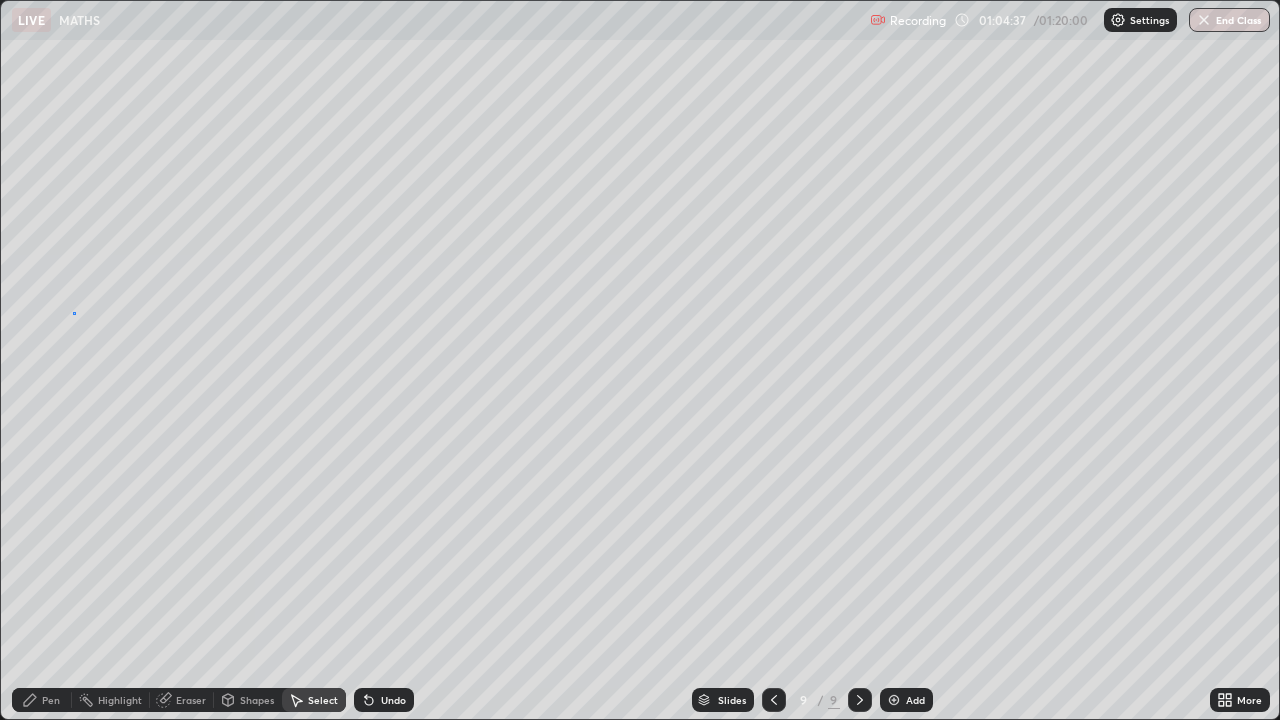 click on "0 ° Undo Copy Duplicate Duplicate to new slide Delete" at bounding box center (640, 360) 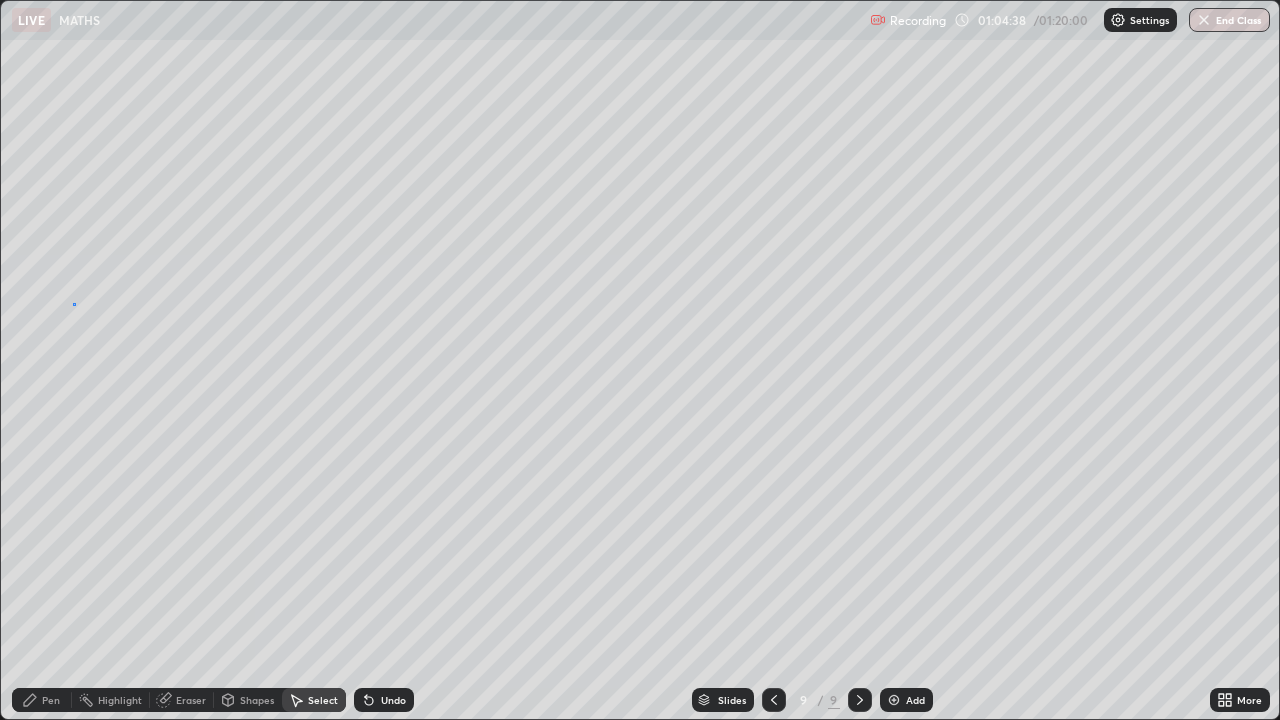 click on "0 ° Undo Copy Duplicate Duplicate to new slide Delete" at bounding box center (640, 360) 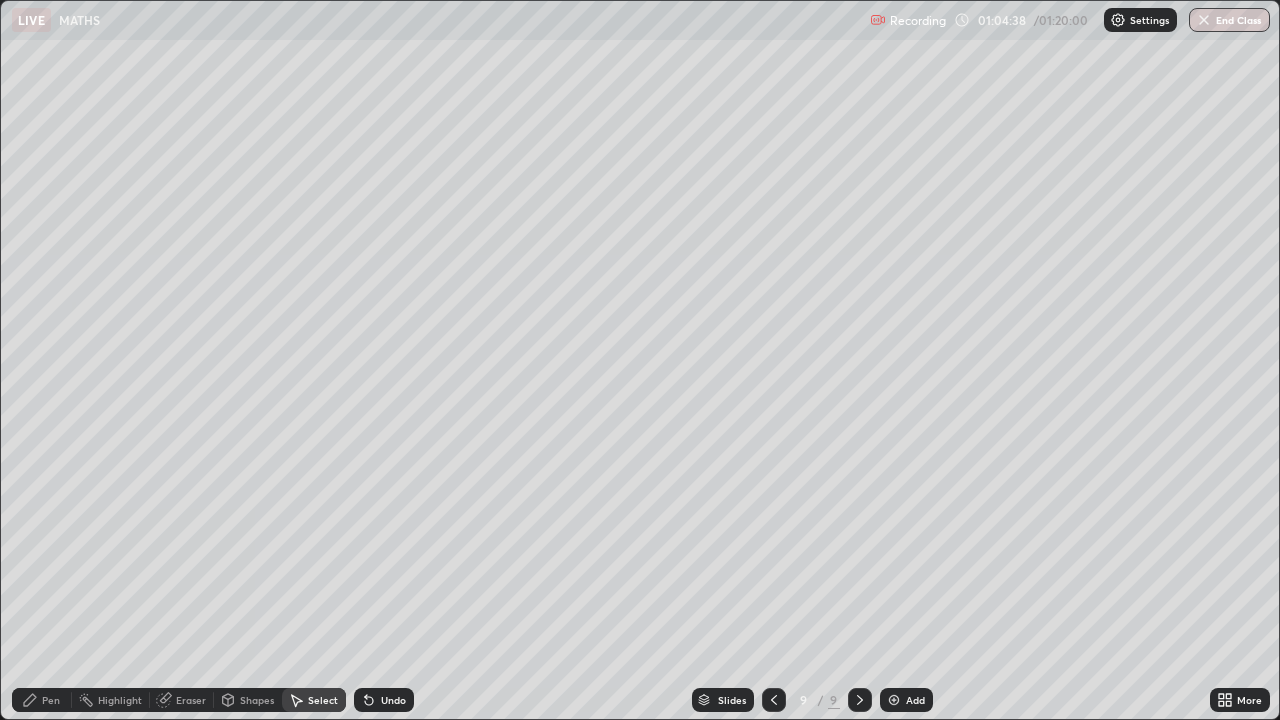 click on "Pen" at bounding box center (42, 700) 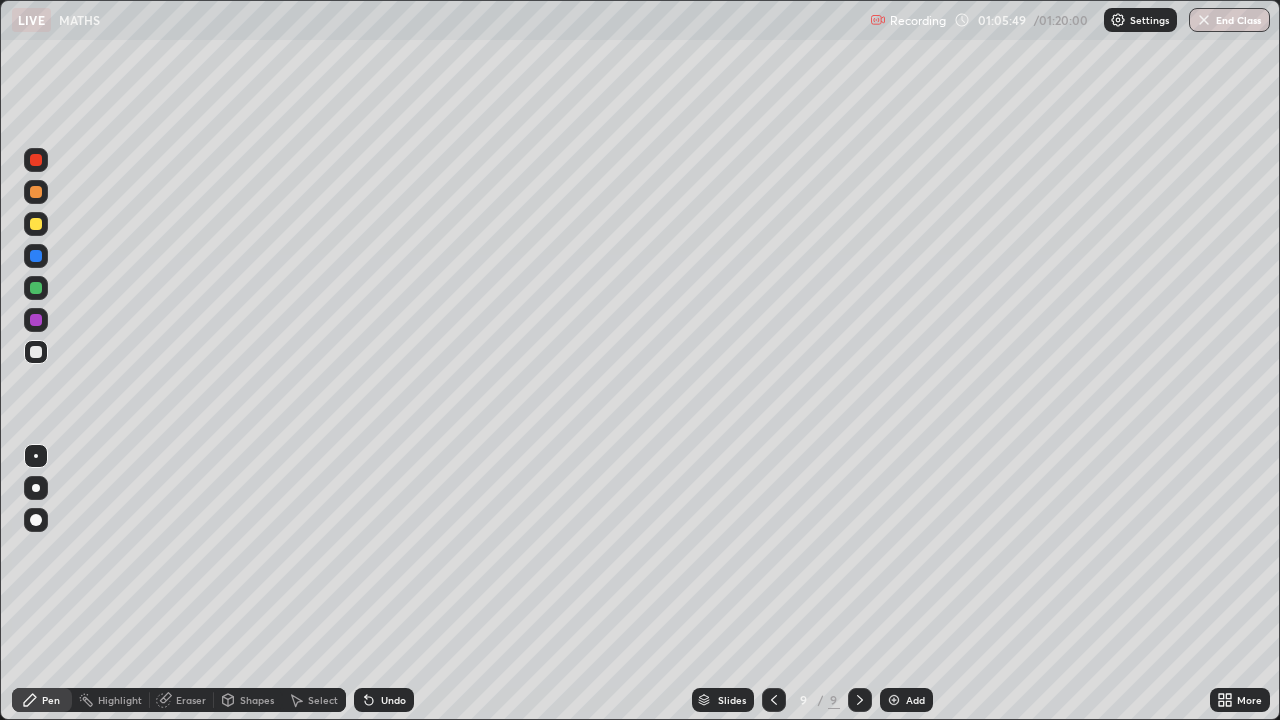 click on "Undo" at bounding box center [393, 700] 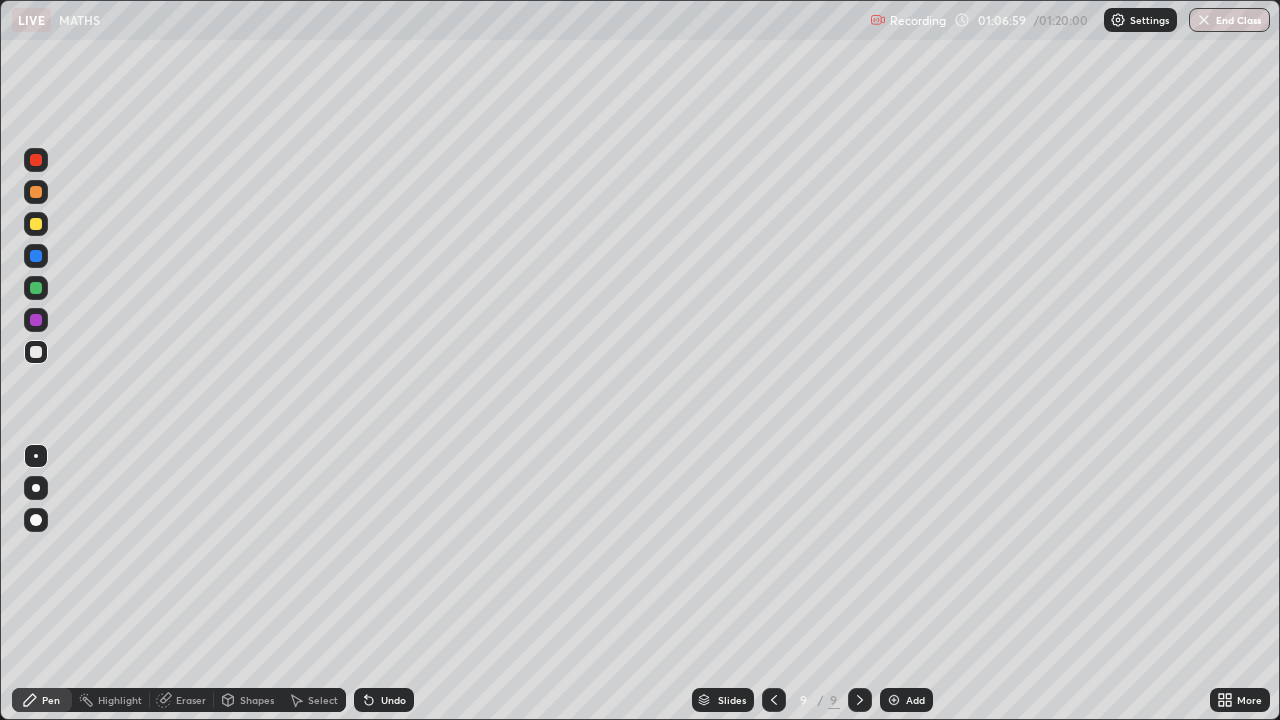 click on "Eraser" at bounding box center (191, 700) 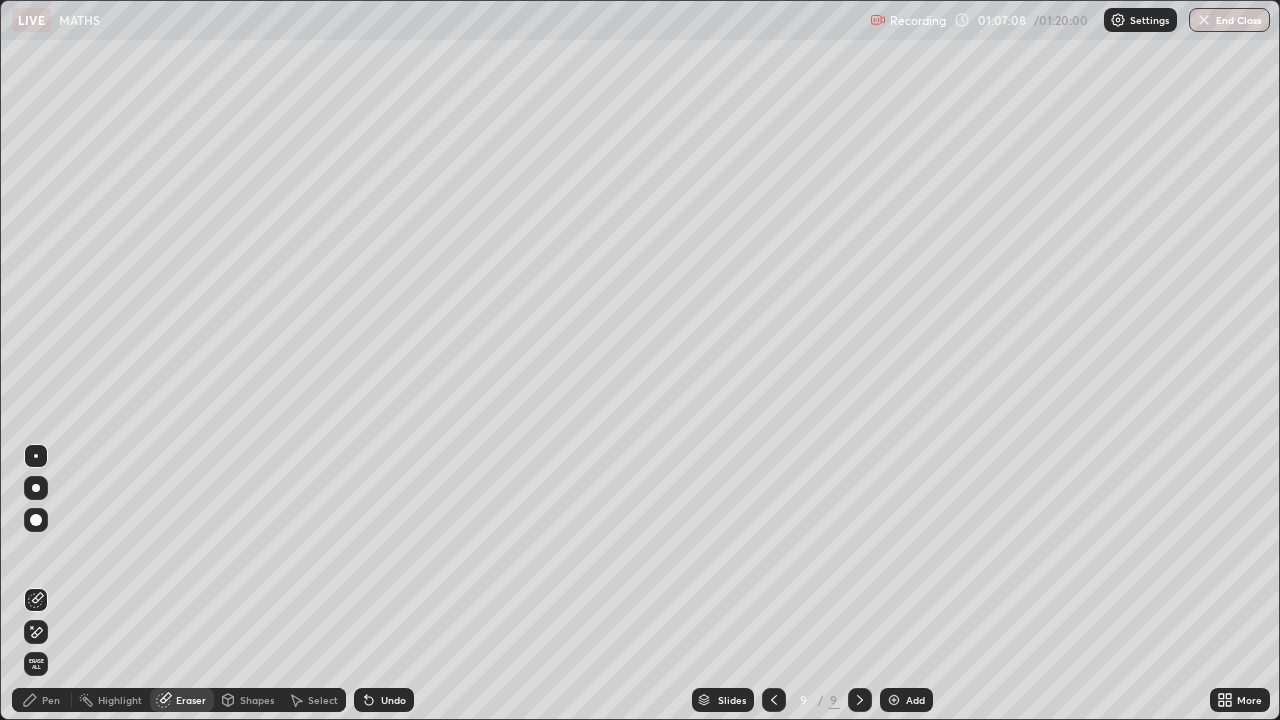 click on "Pen" at bounding box center [51, 700] 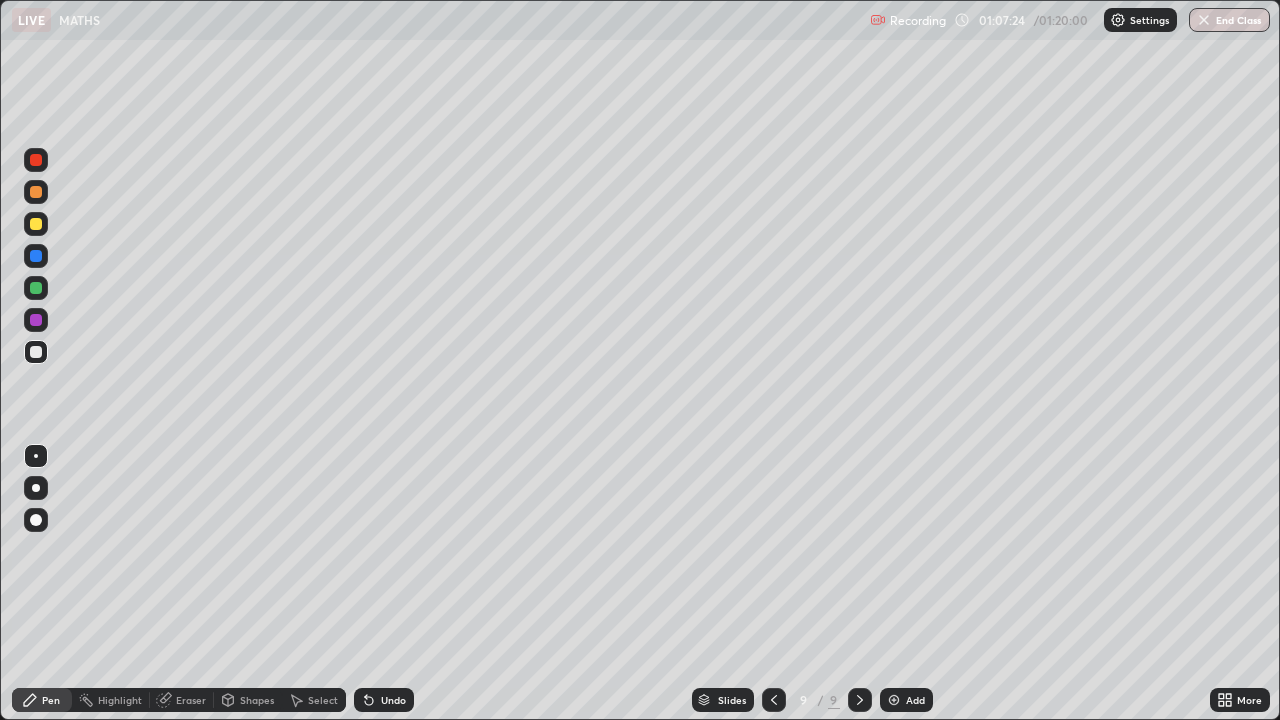 click on "Undo" at bounding box center (384, 700) 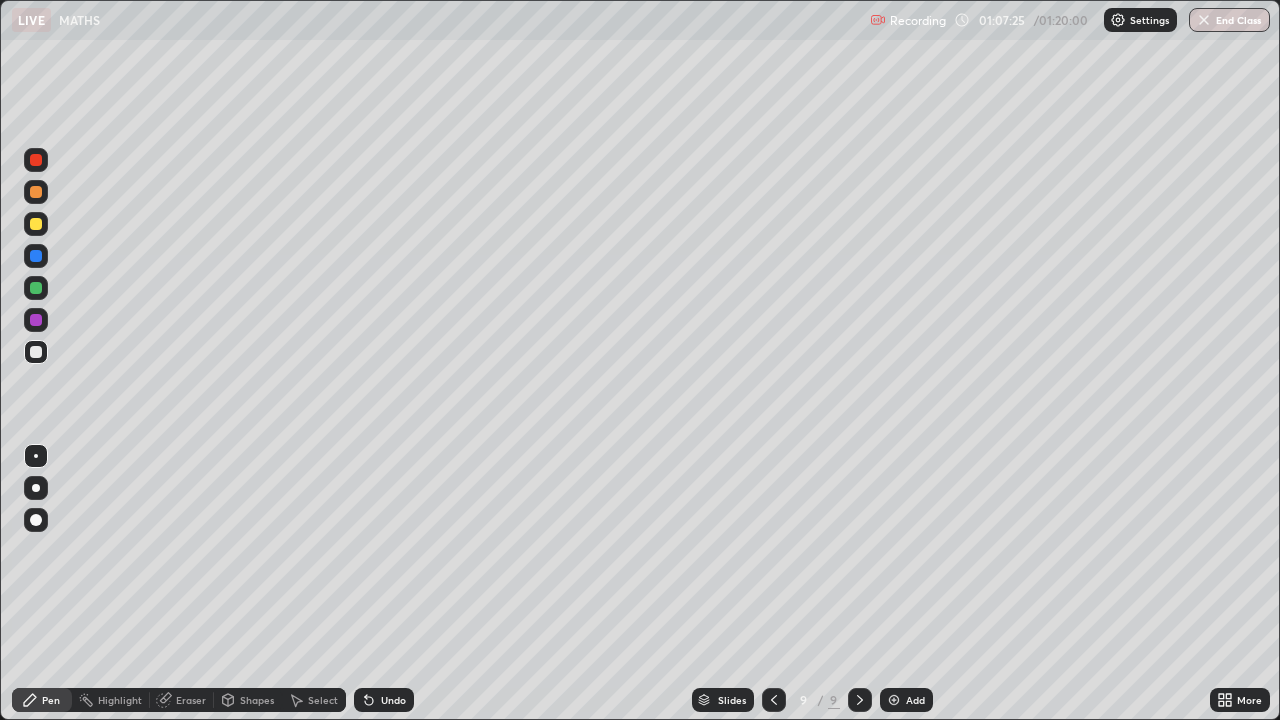 click on "Undo" at bounding box center (393, 700) 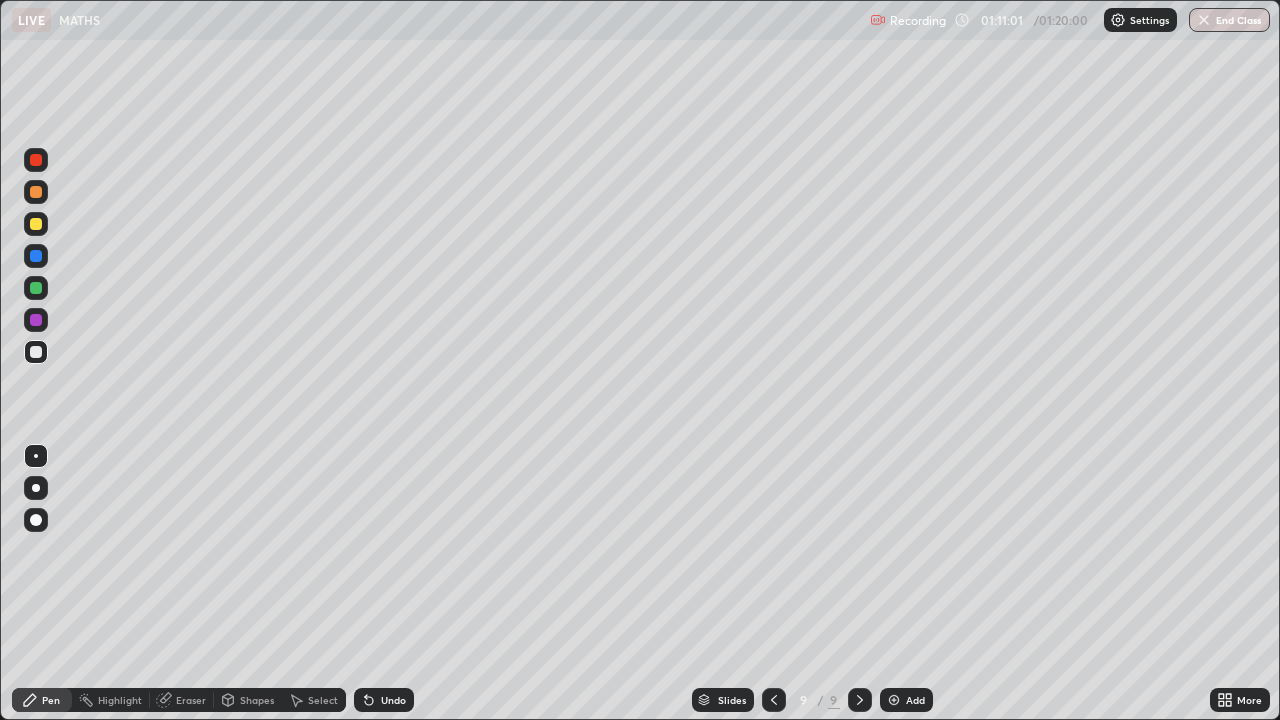 click at bounding box center (894, 700) 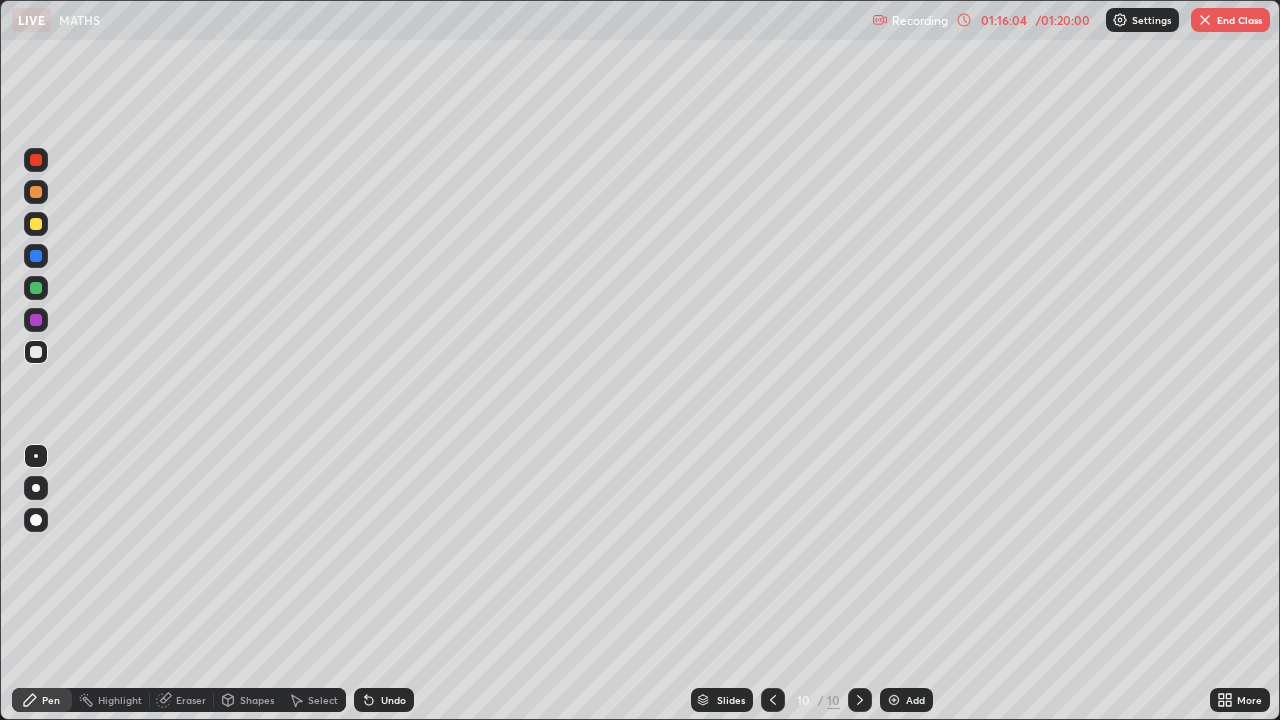 click on "End Class" at bounding box center [1230, 20] 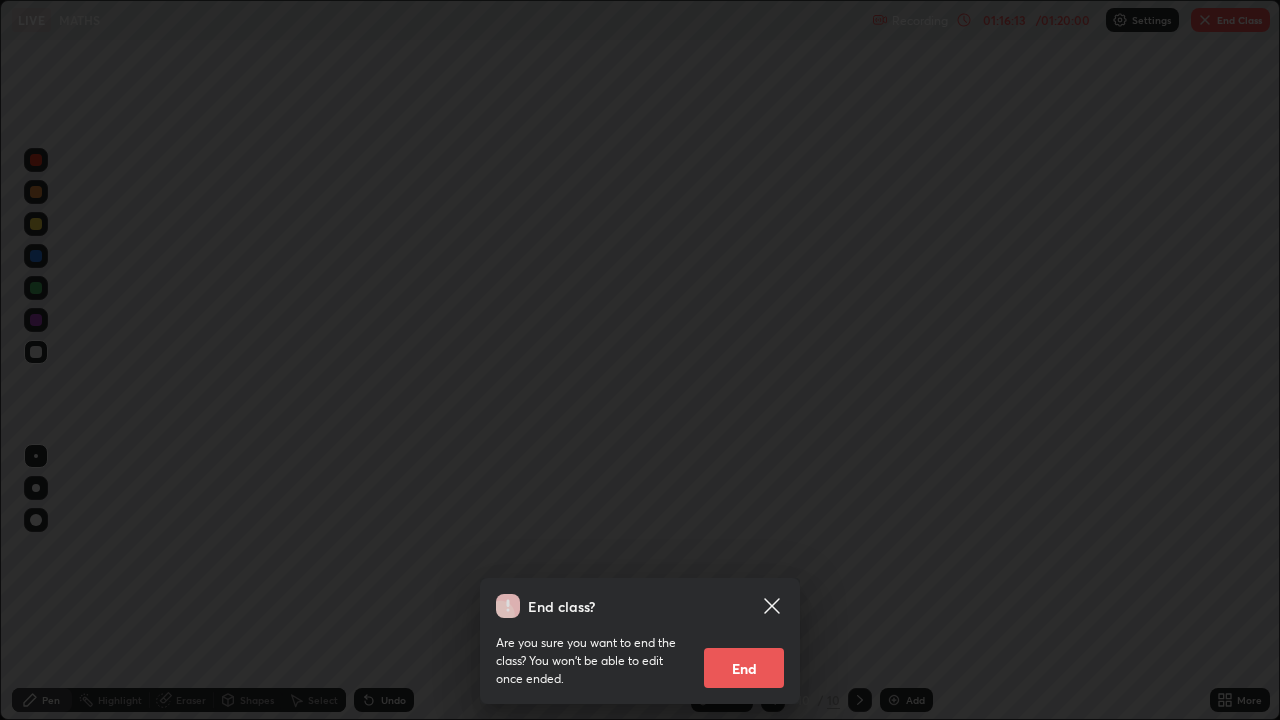click 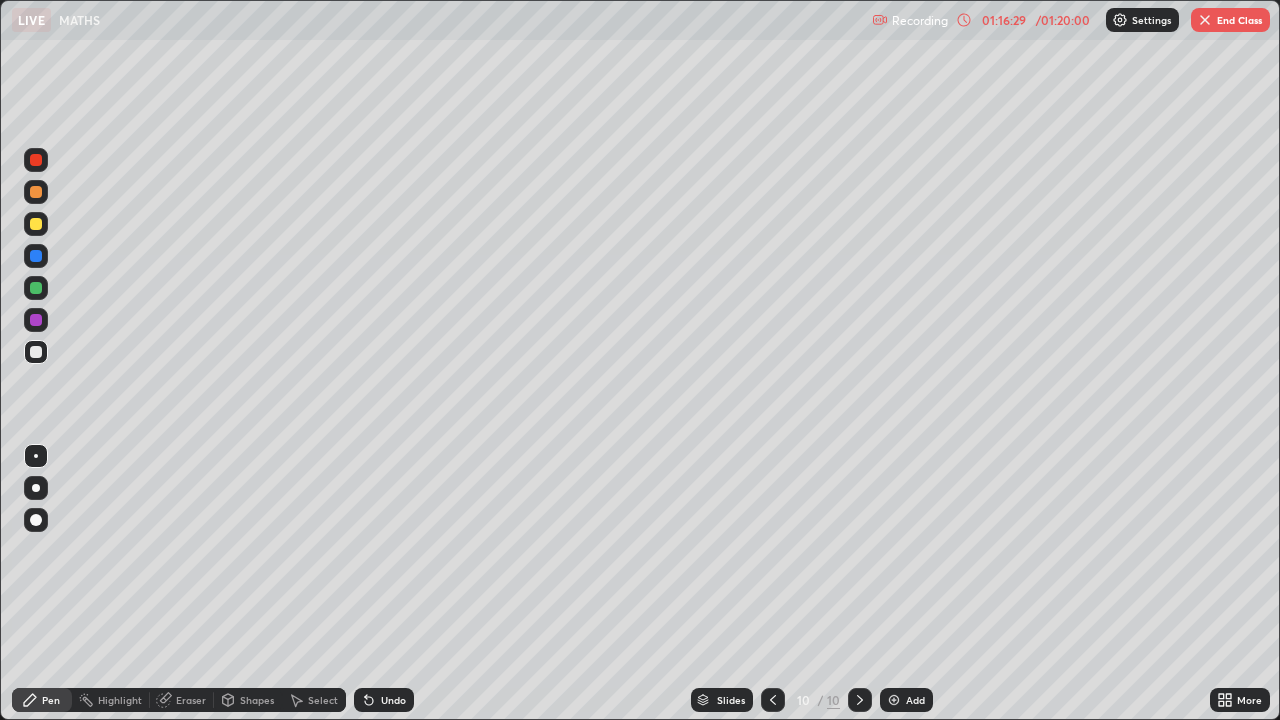 click on "End Class" at bounding box center [1230, 20] 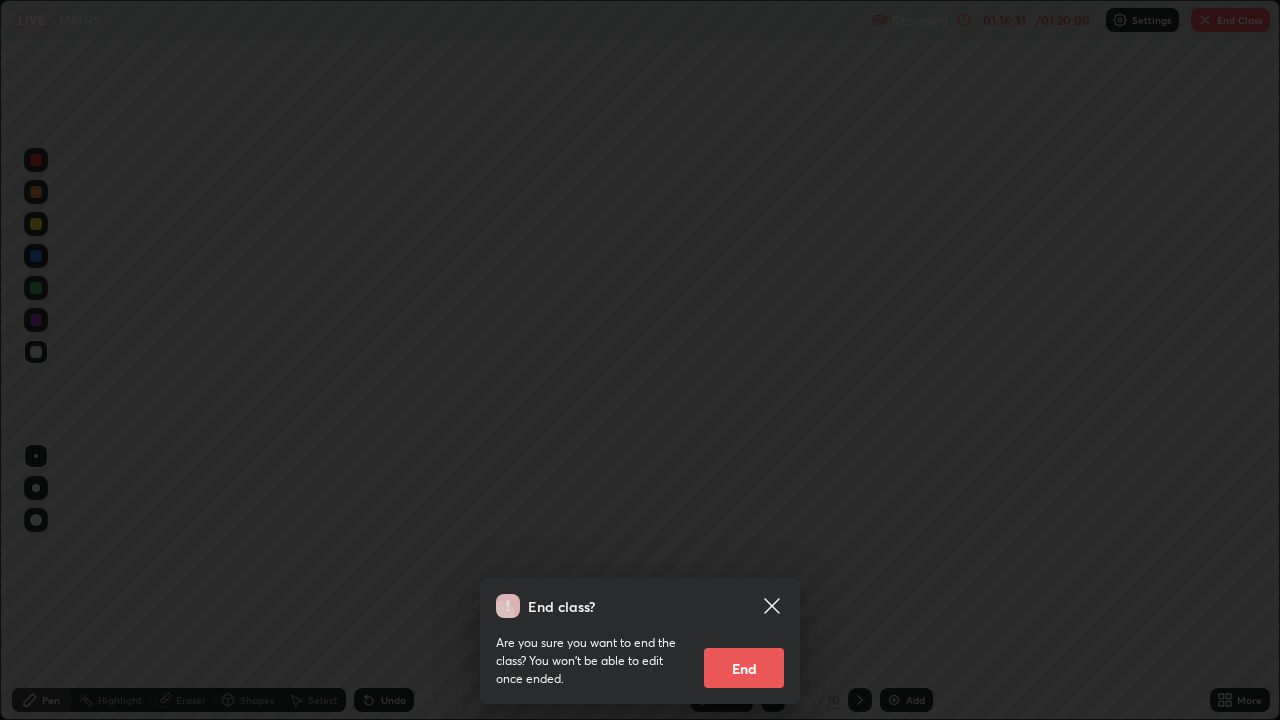 click on "End" at bounding box center [744, 668] 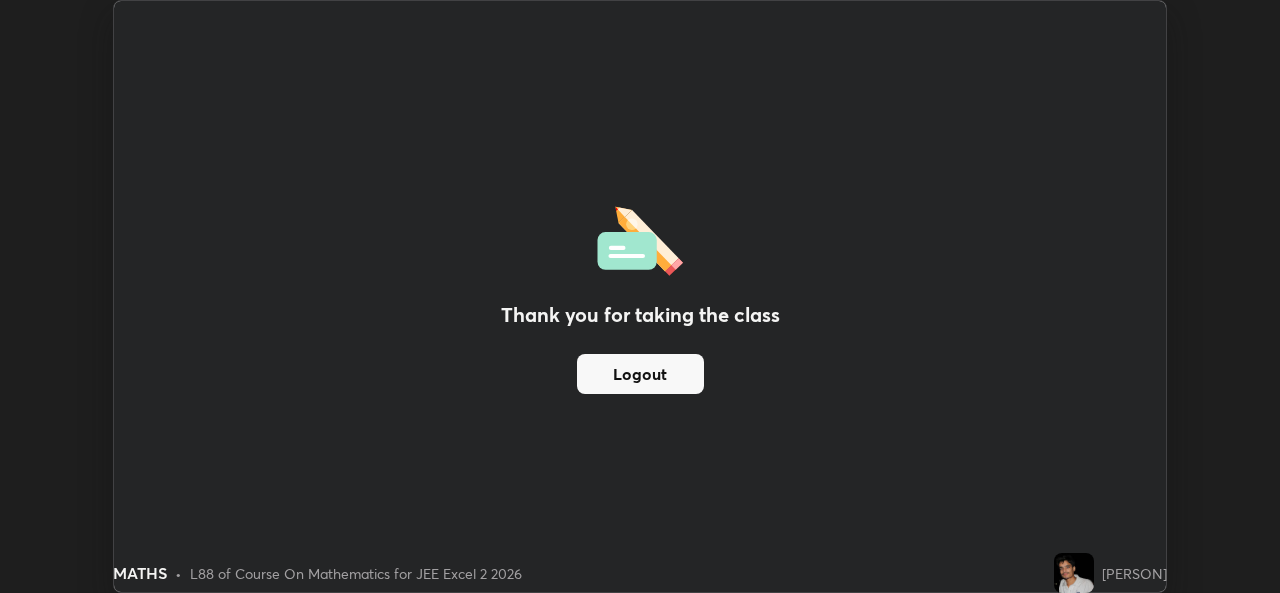 scroll, scrollTop: 593, scrollLeft: 1280, axis: both 